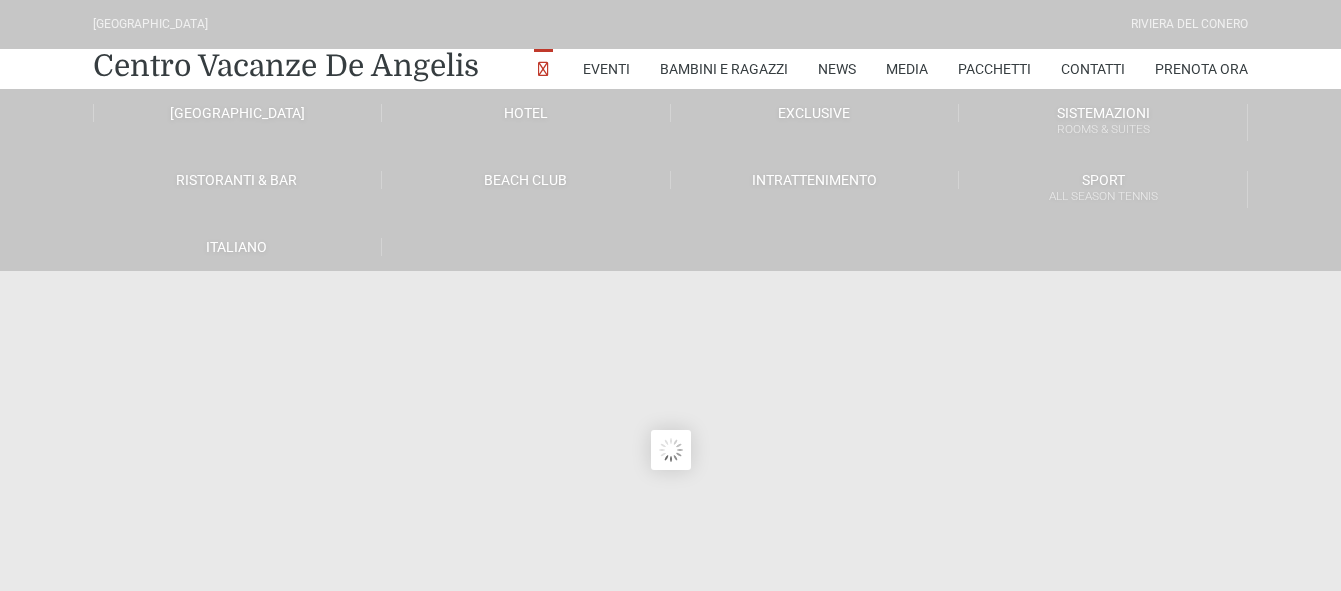 scroll, scrollTop: 0, scrollLeft: 0, axis: both 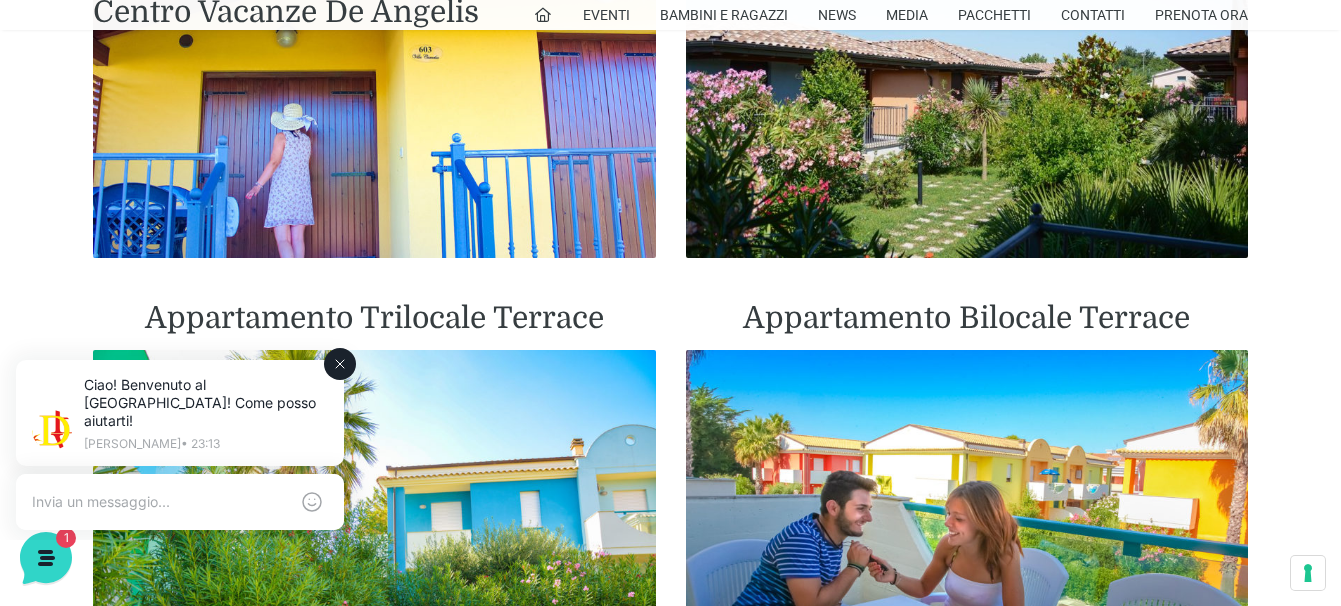 click 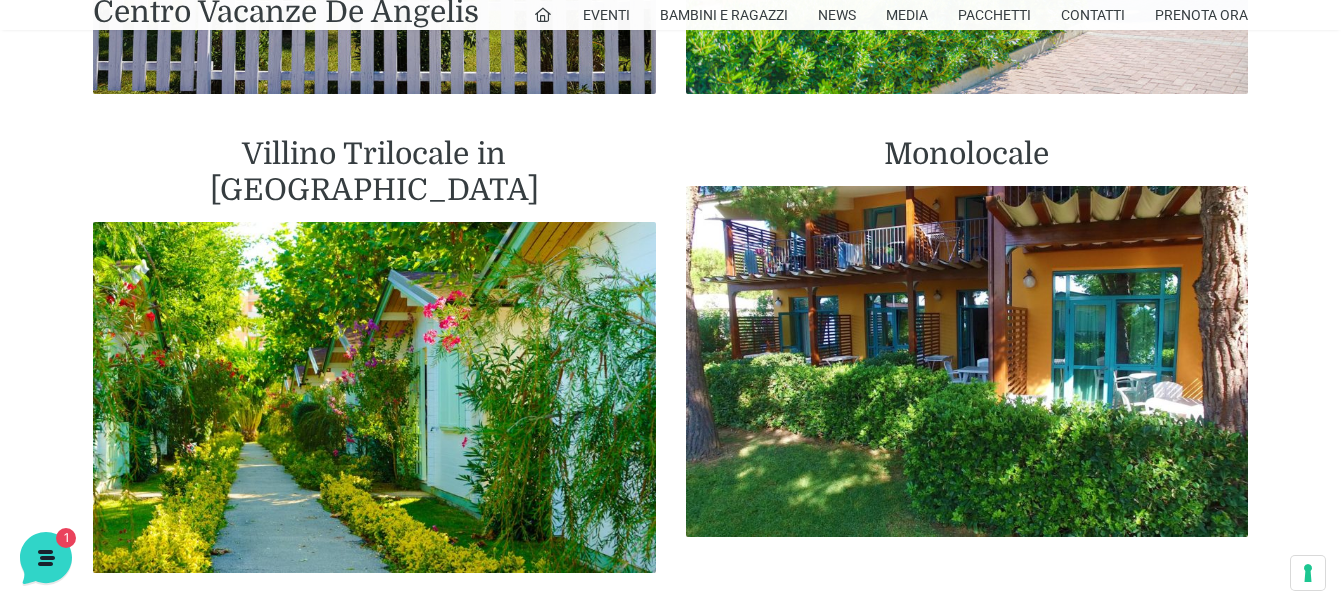 scroll, scrollTop: 2700, scrollLeft: 0, axis: vertical 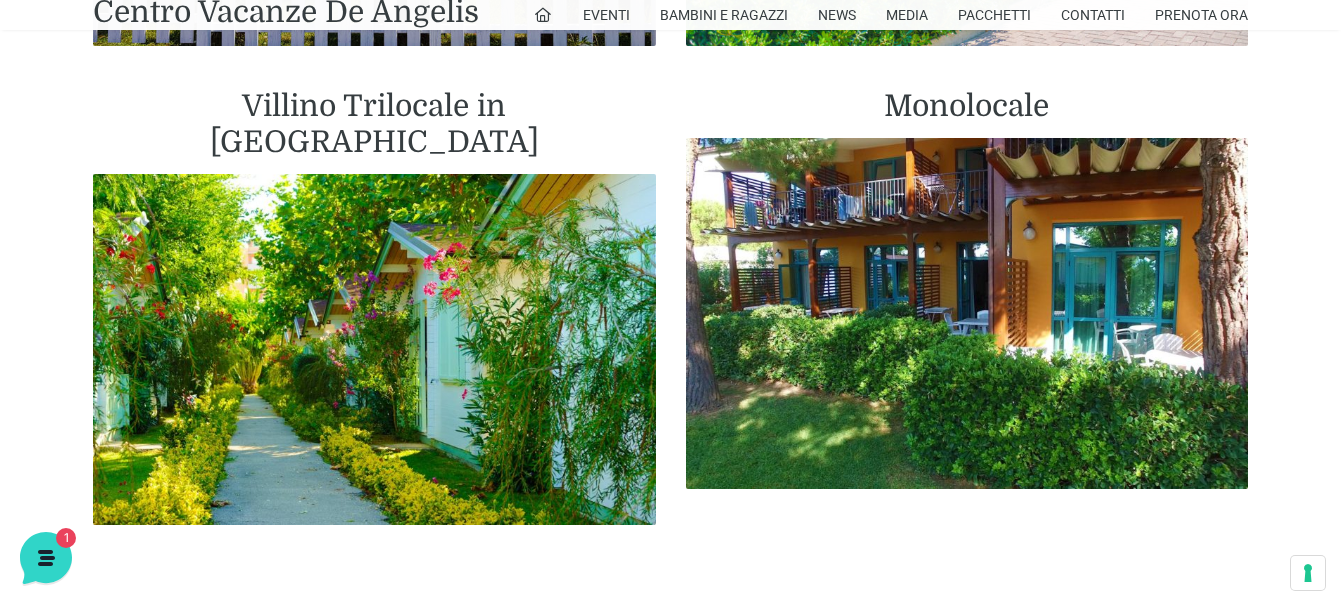 click on "Monolocale" at bounding box center (967, 106) 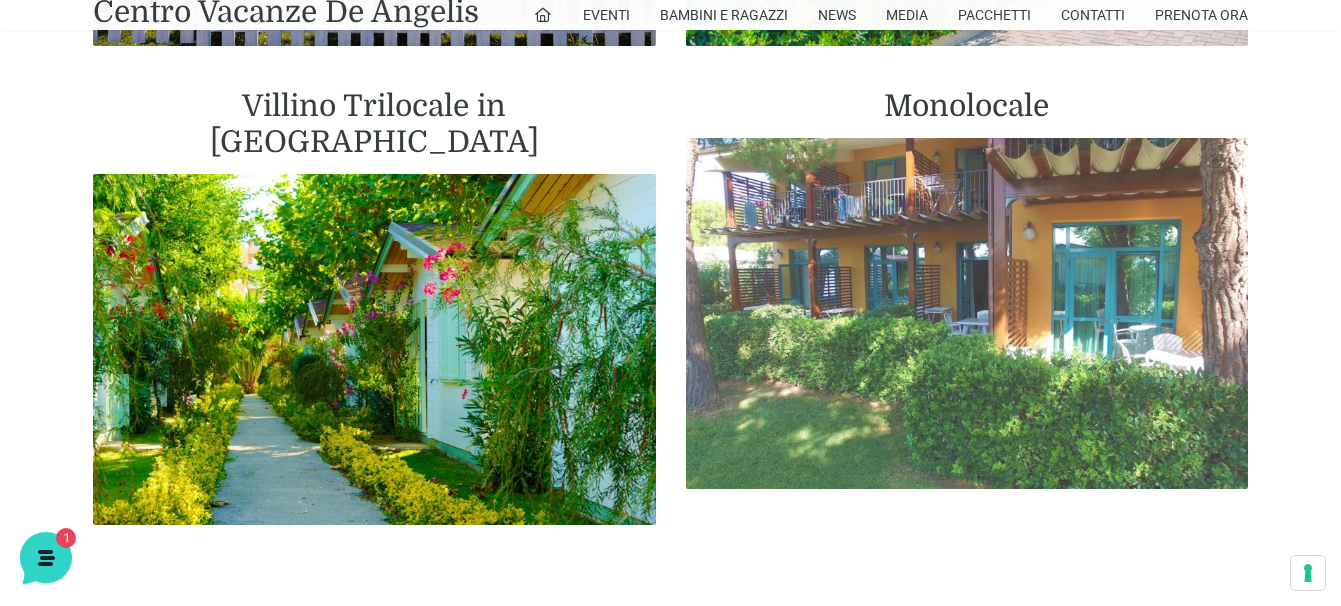 click at bounding box center [967, 314] 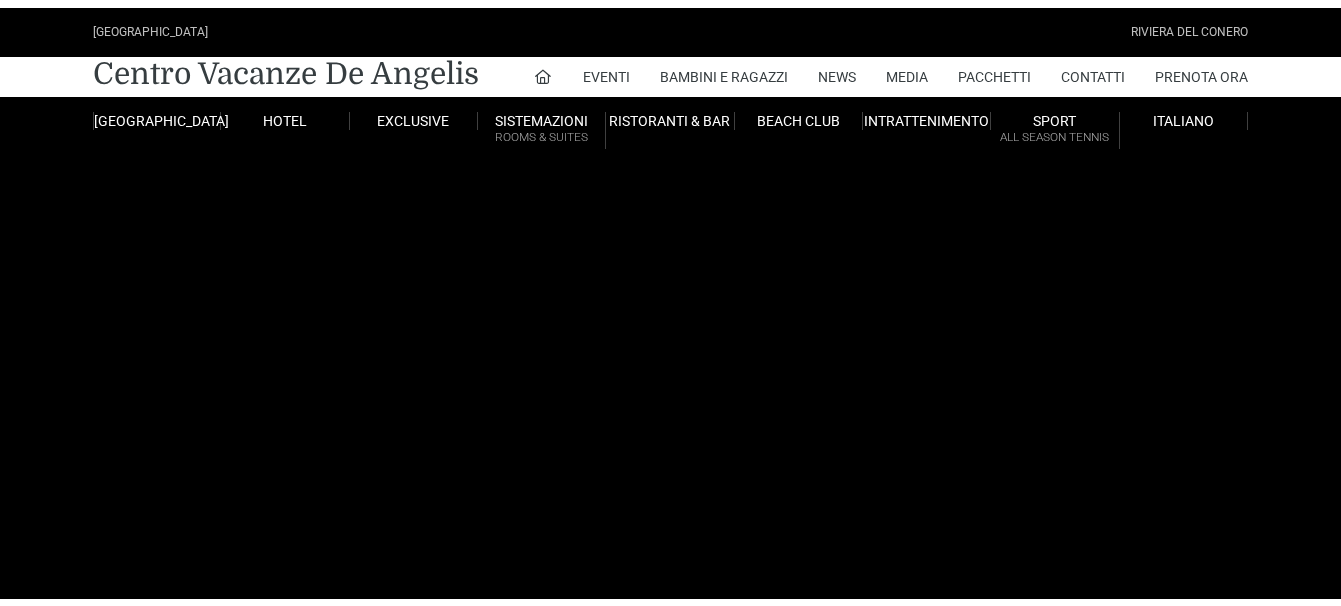 scroll, scrollTop: 0, scrollLeft: 0, axis: both 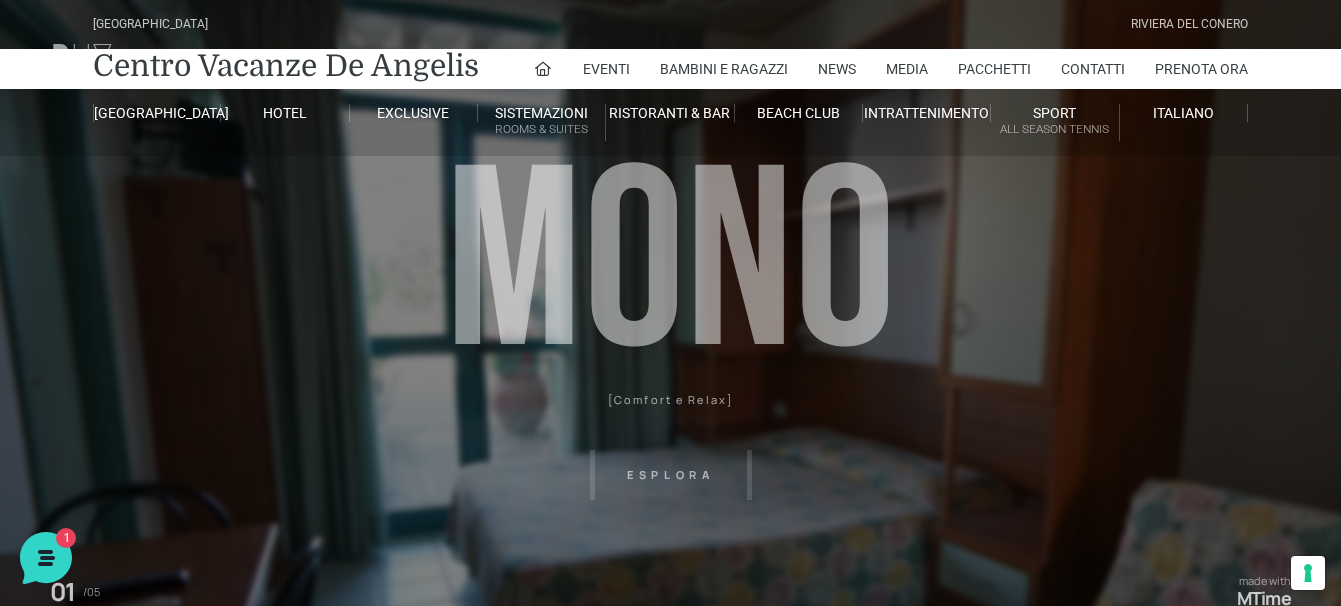 click on "Villaggio Hotel Resort
Riviera Del Conero
Centro Vacanze De Angelis
Eventi
Miss Italia
Cerimonie
Team building
Bambini e Ragazzi
Holly Beach Club
Holly Teeny Club
Holly Young Club
Piscine
Iscrizioni Holly Club
News
Media
Pacchetti
Contatti
Prenota Ora
De Angelis Resort
Parco Piscine
Oasi Naturale
Cappellina
Sala Convegni
Le Marche
Store
Concierge
Colonnina Ricarica
Mappa del Villaggio
Hotel
Suite Prestige
Camera Prestige
Camera Suite H
Sala Meeting
Exclusive
Villa Luxury
Dimora Padronale
Villa 601 Alpine
Villa Classic
Bilocale Garden Gold
Sistemazioni Rooms & Suites
Villa Trilocale Deluxe Numana
Villa Trilocale Deluxe Private Garden
Villa Bilocale Deluxe
Appartamento Trilocale Garden" at bounding box center [670, 450] 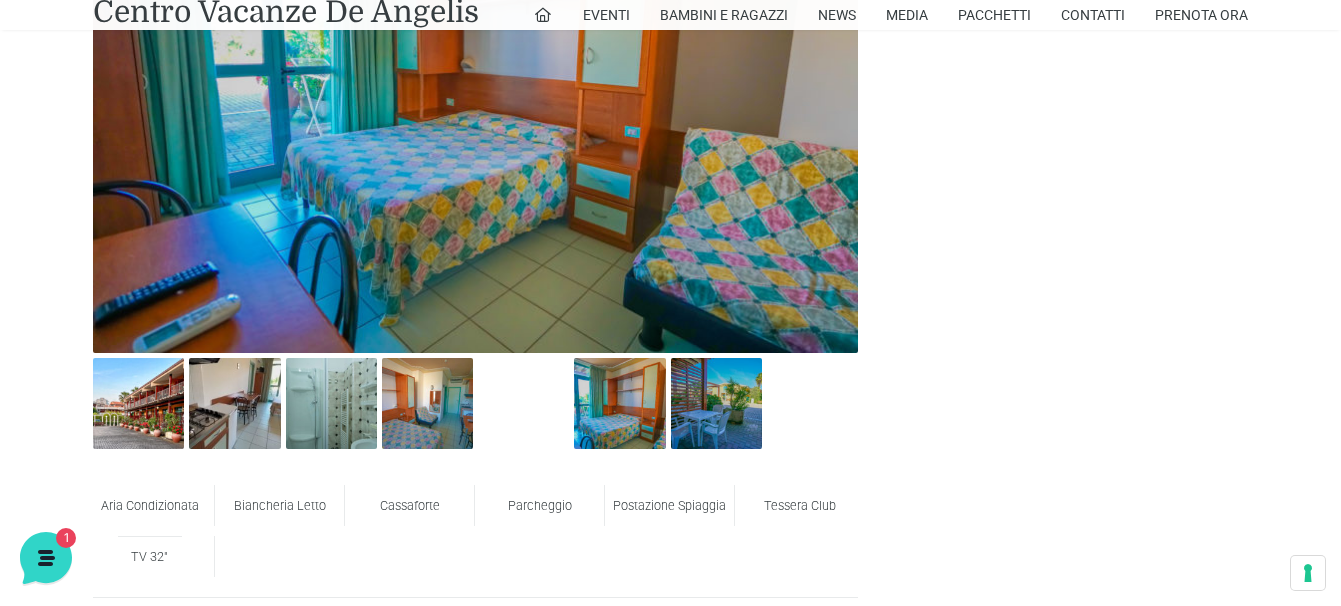 scroll, scrollTop: 1000, scrollLeft: 0, axis: vertical 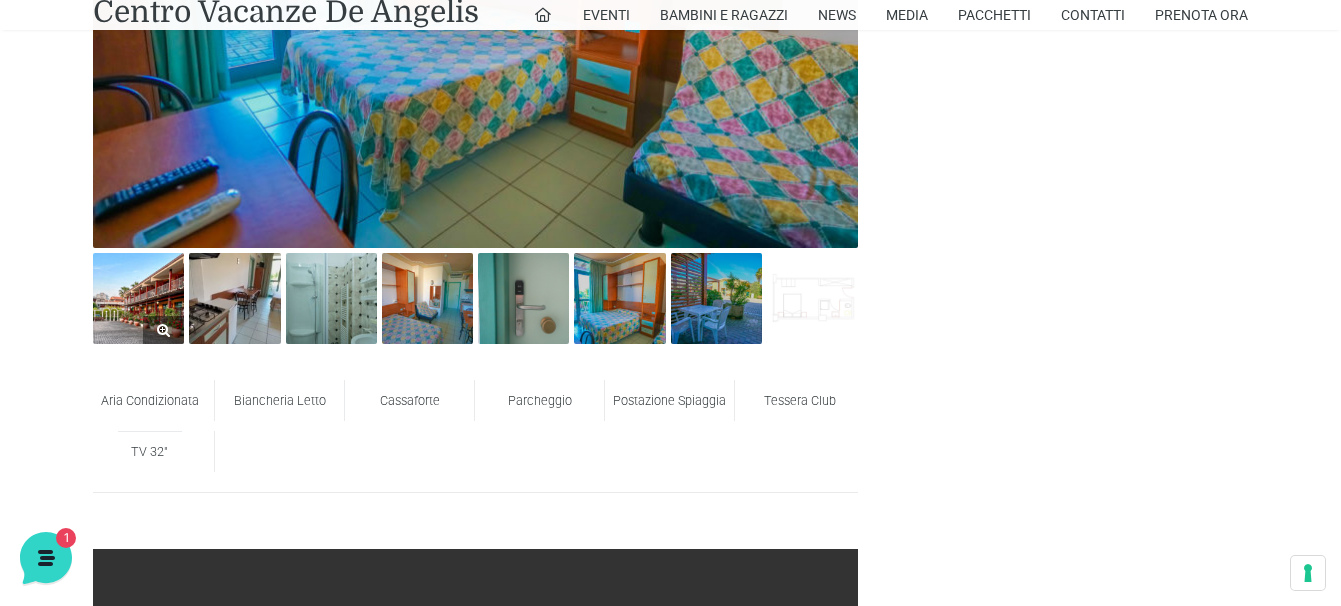 click at bounding box center [138, 298] 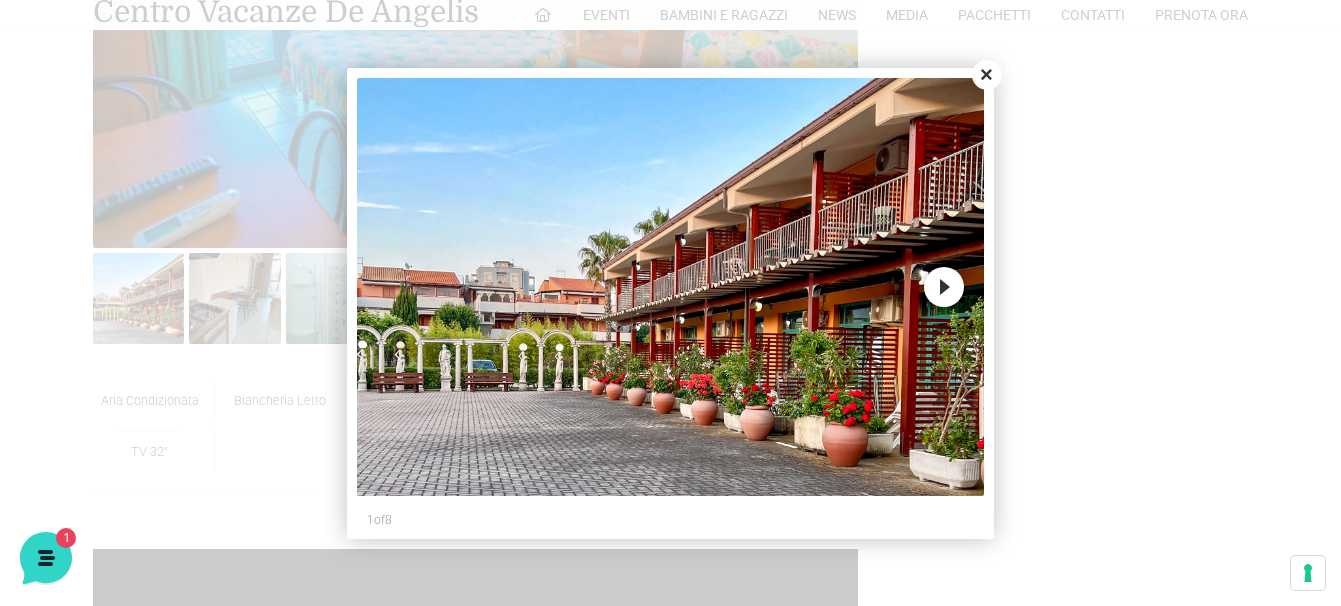 click on "Next" at bounding box center [944, 287] 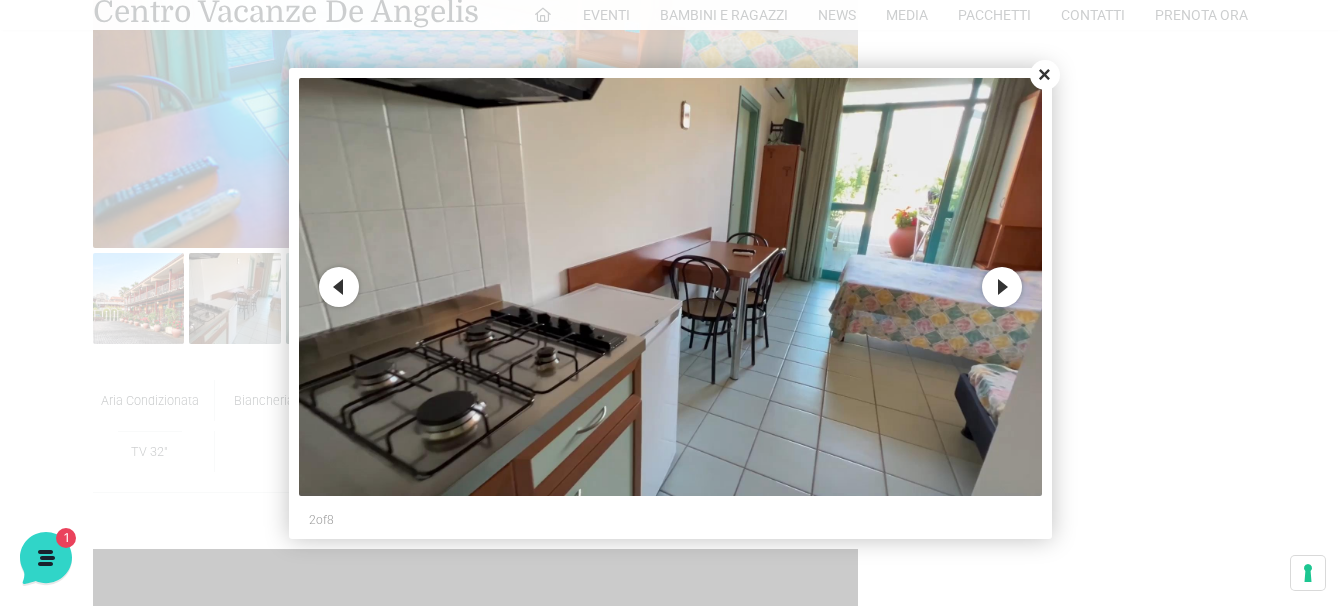 click on "Next" at bounding box center [1002, 287] 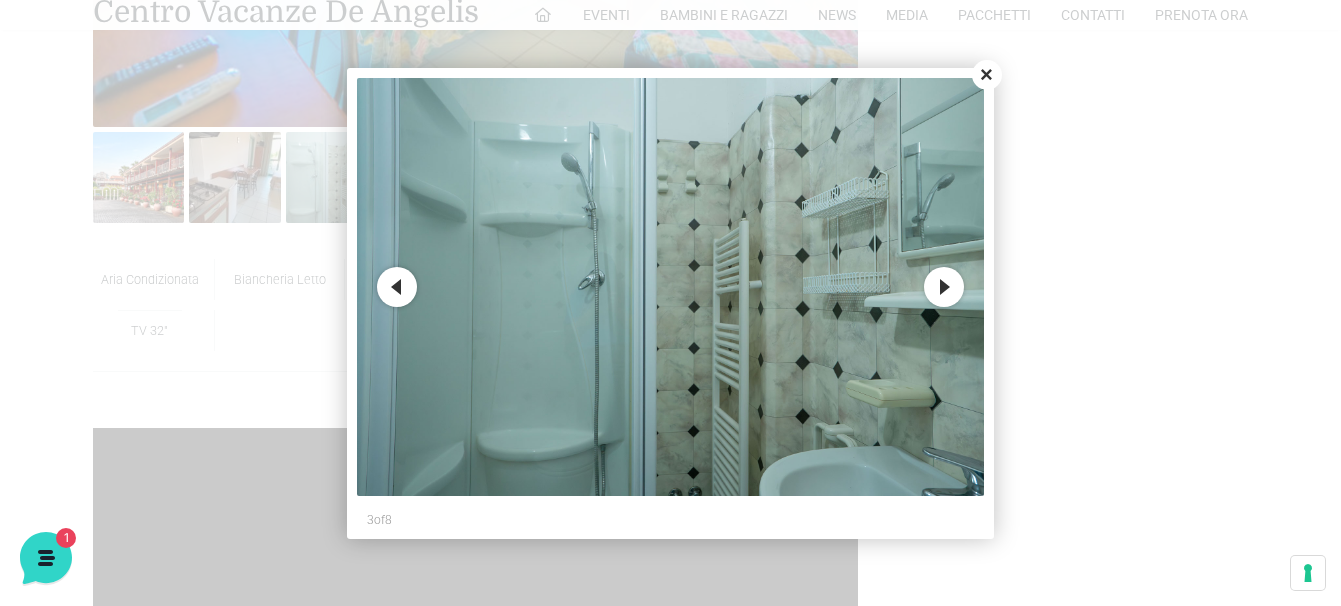 scroll, scrollTop: 1200, scrollLeft: 0, axis: vertical 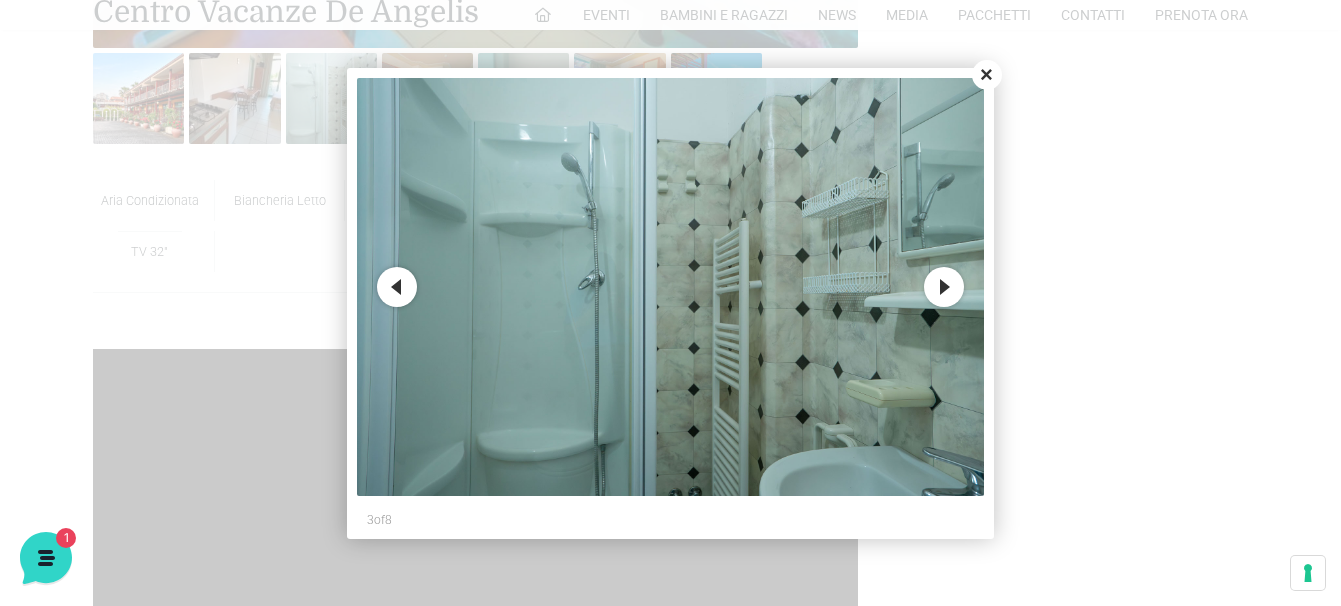 click on "Next" at bounding box center [944, 287] 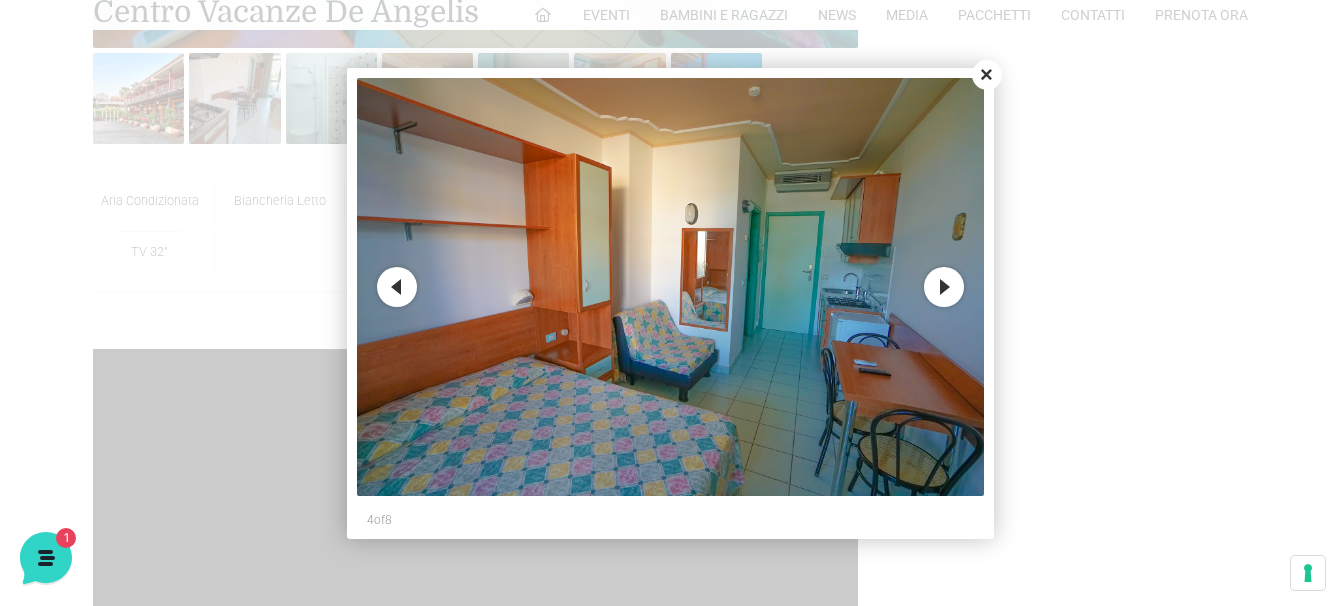 click on "Next" at bounding box center [944, 287] 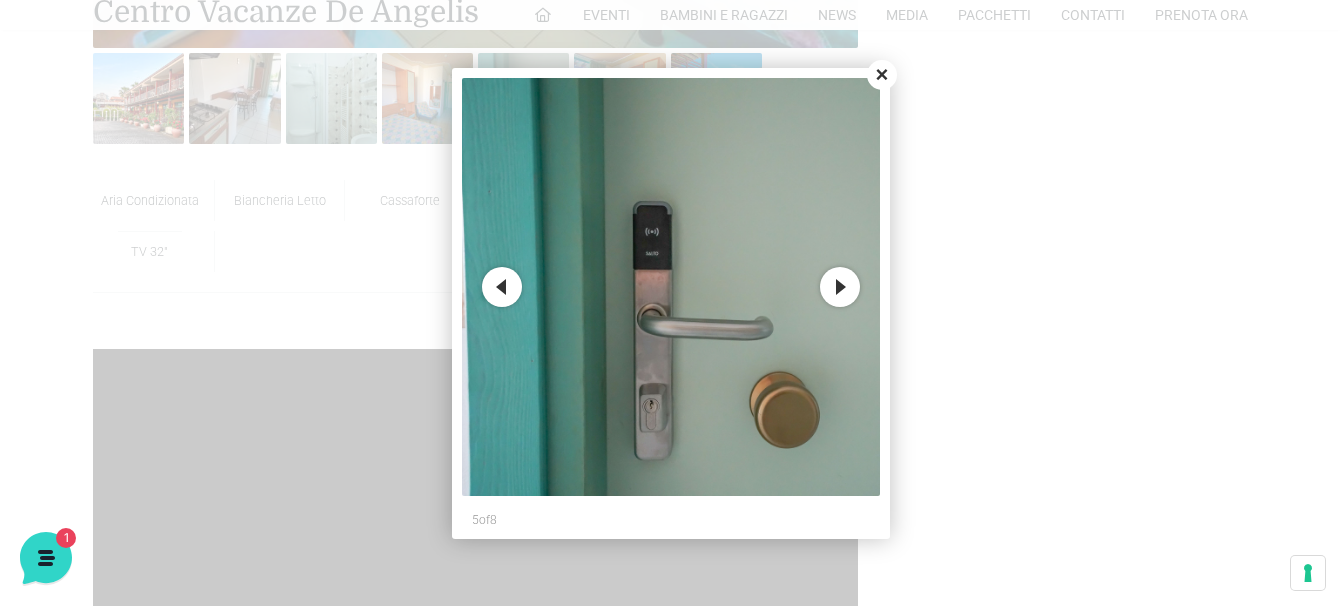 click on "Next" at bounding box center [840, 287] 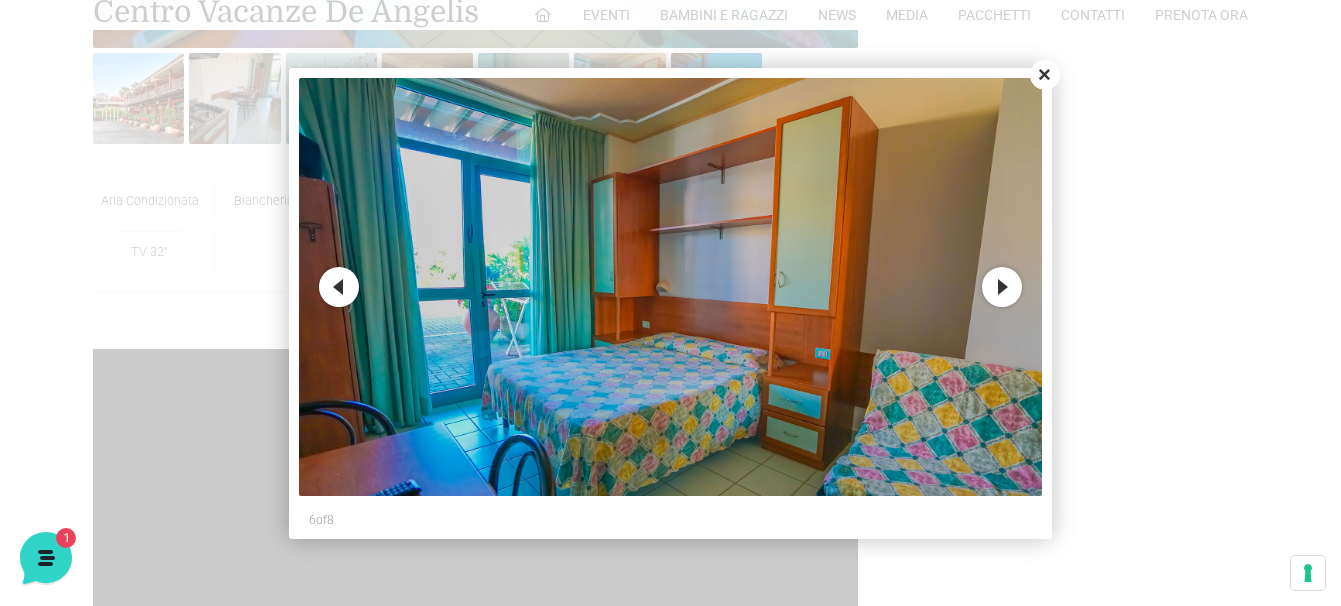 click at bounding box center (670, 287) 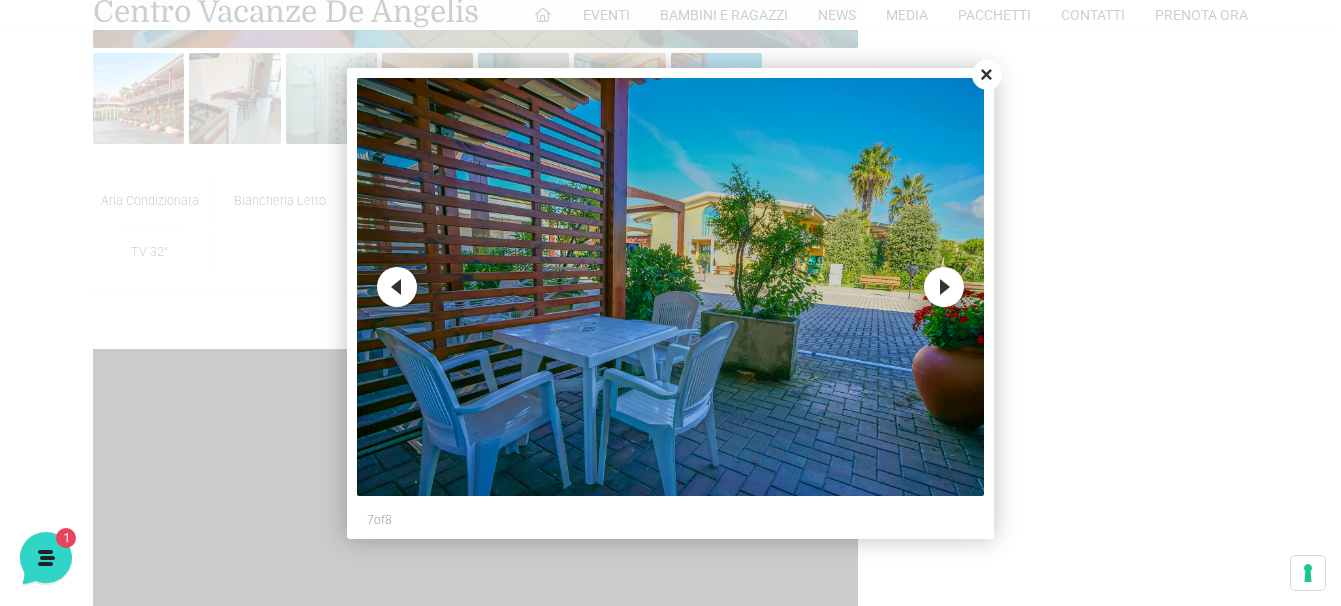 click on "Next" at bounding box center [944, 287] 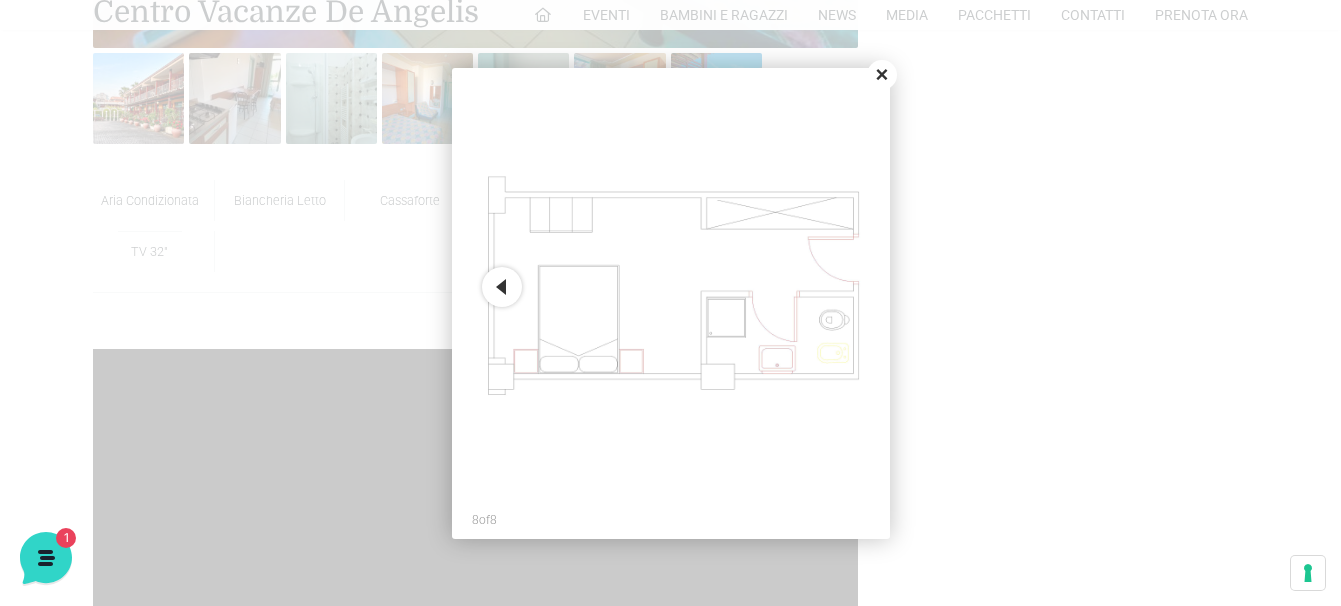 click at bounding box center [671, 287] 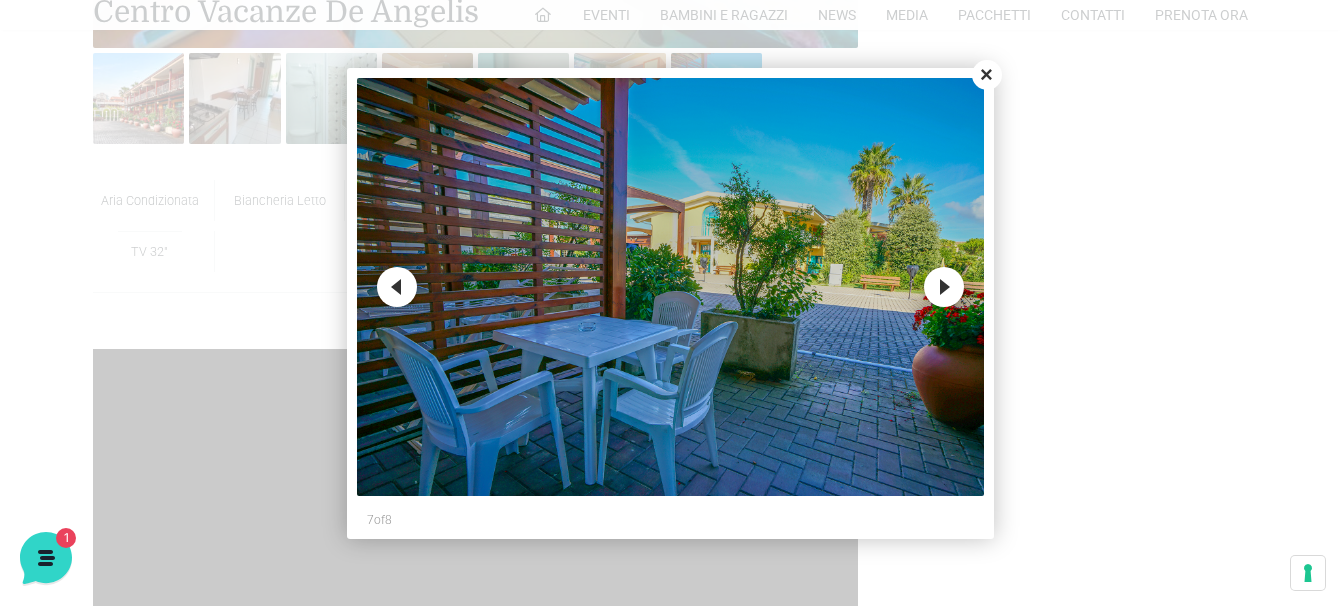 click on "Close" at bounding box center (987, 75) 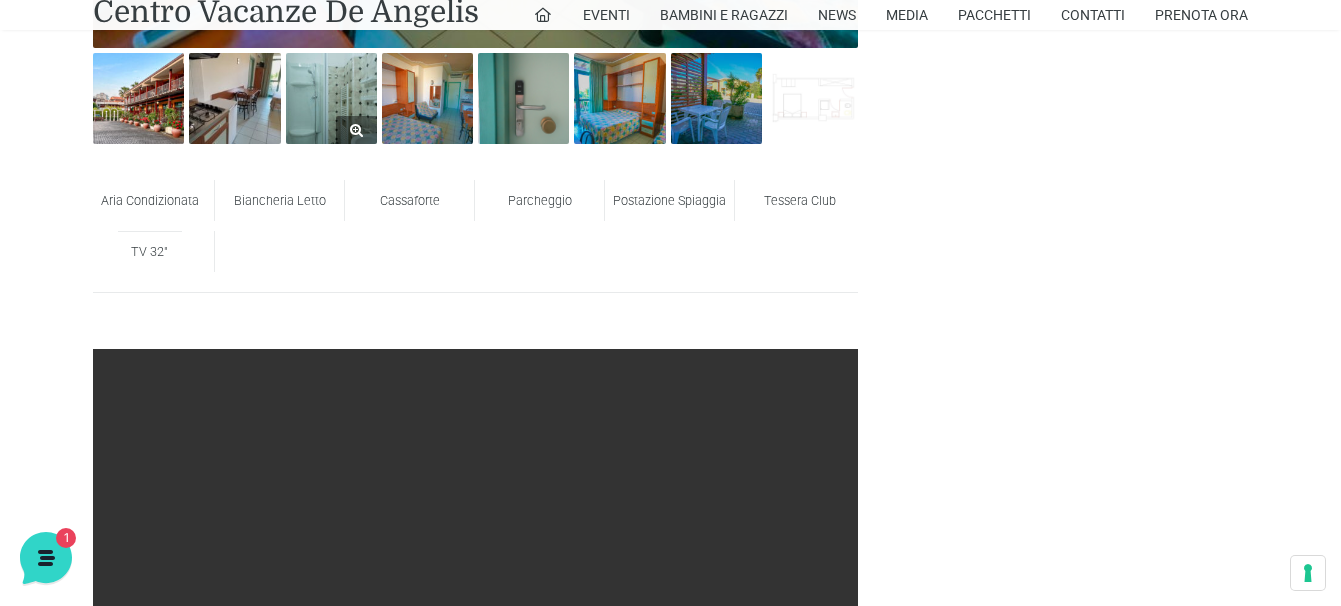 click at bounding box center [331, 98] 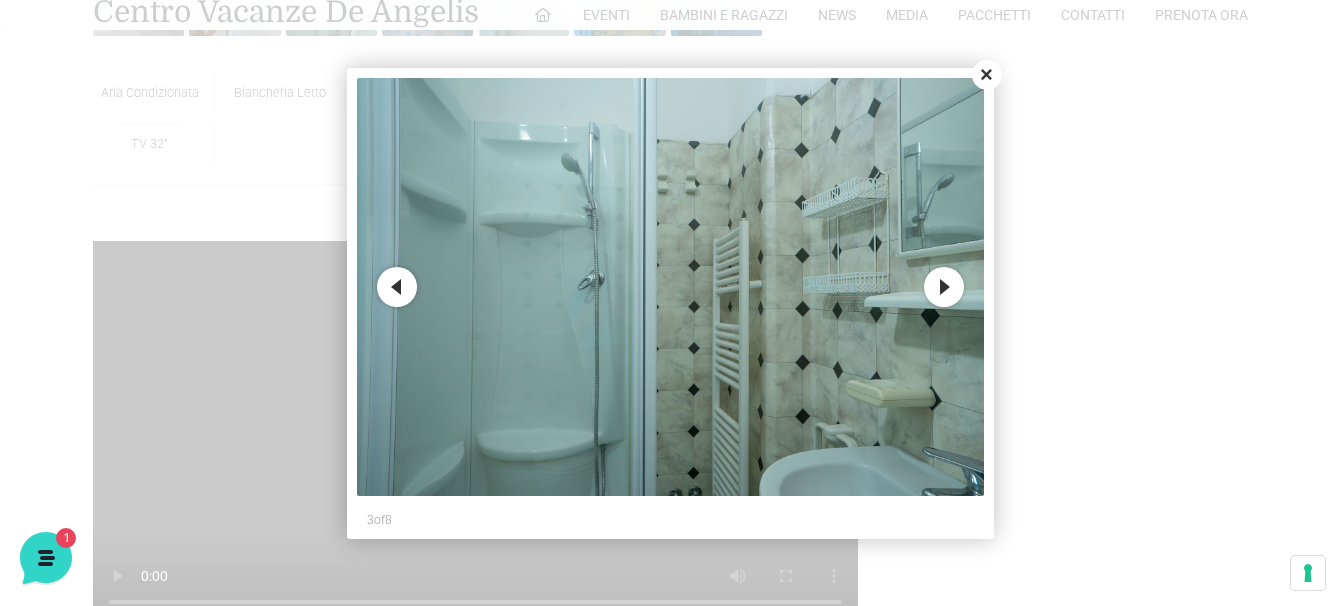 scroll, scrollTop: 1300, scrollLeft: 0, axis: vertical 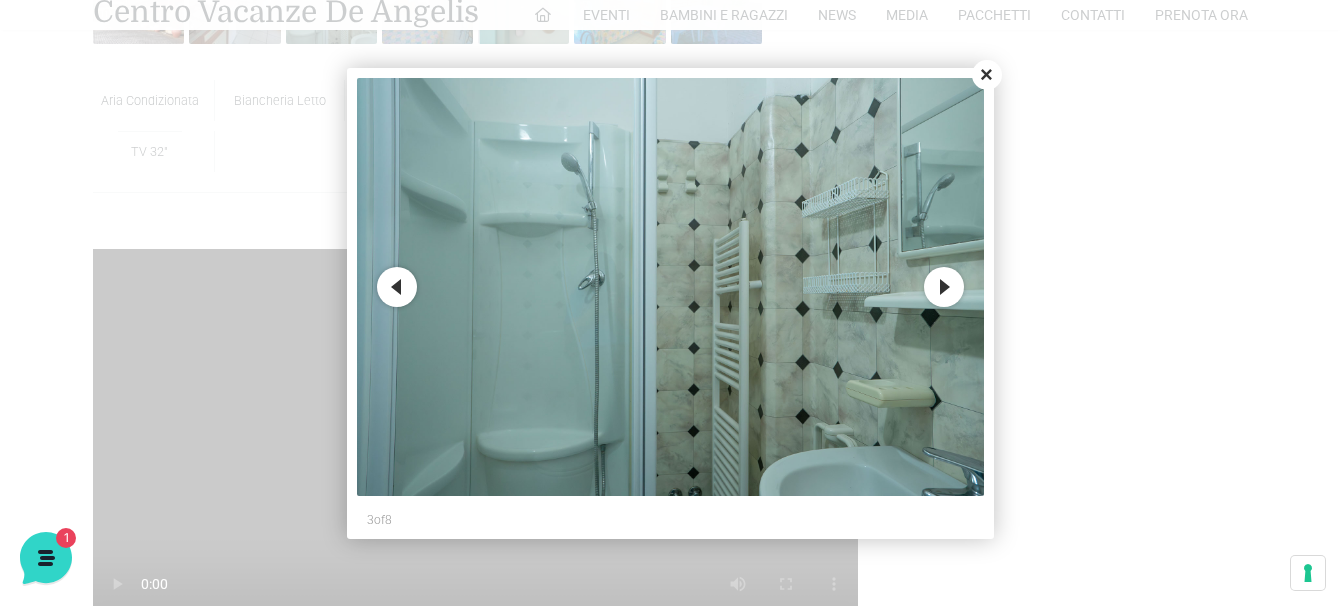 click on "Next" at bounding box center [944, 287] 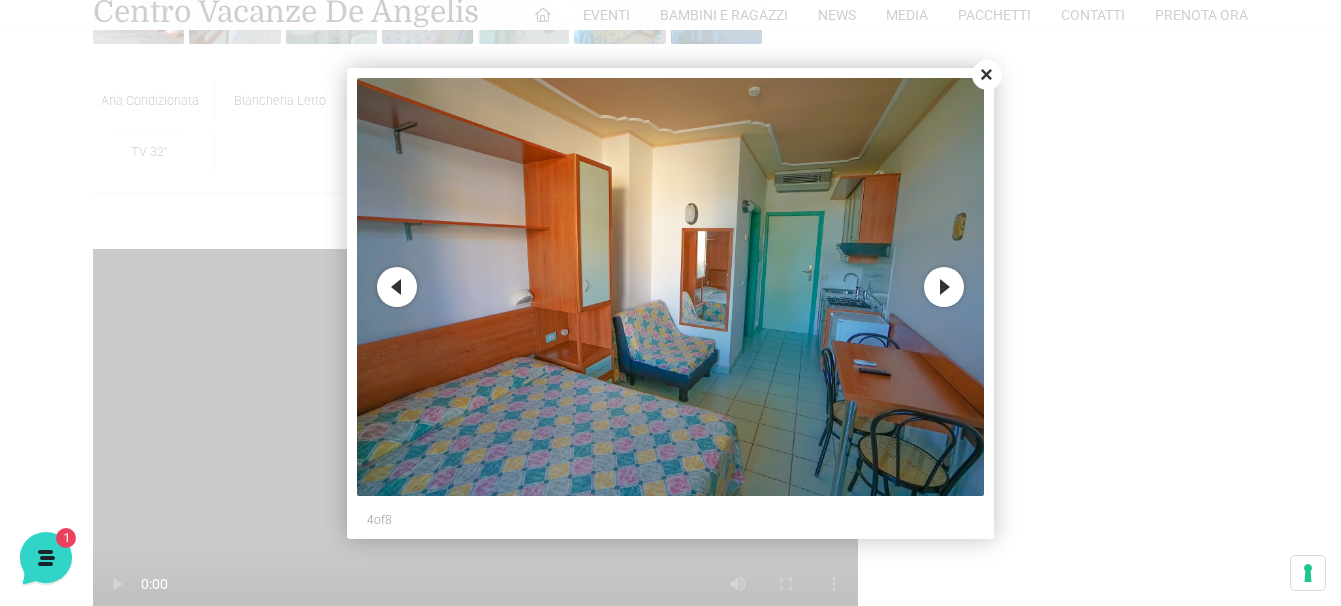 click on "Close" at bounding box center (987, 75) 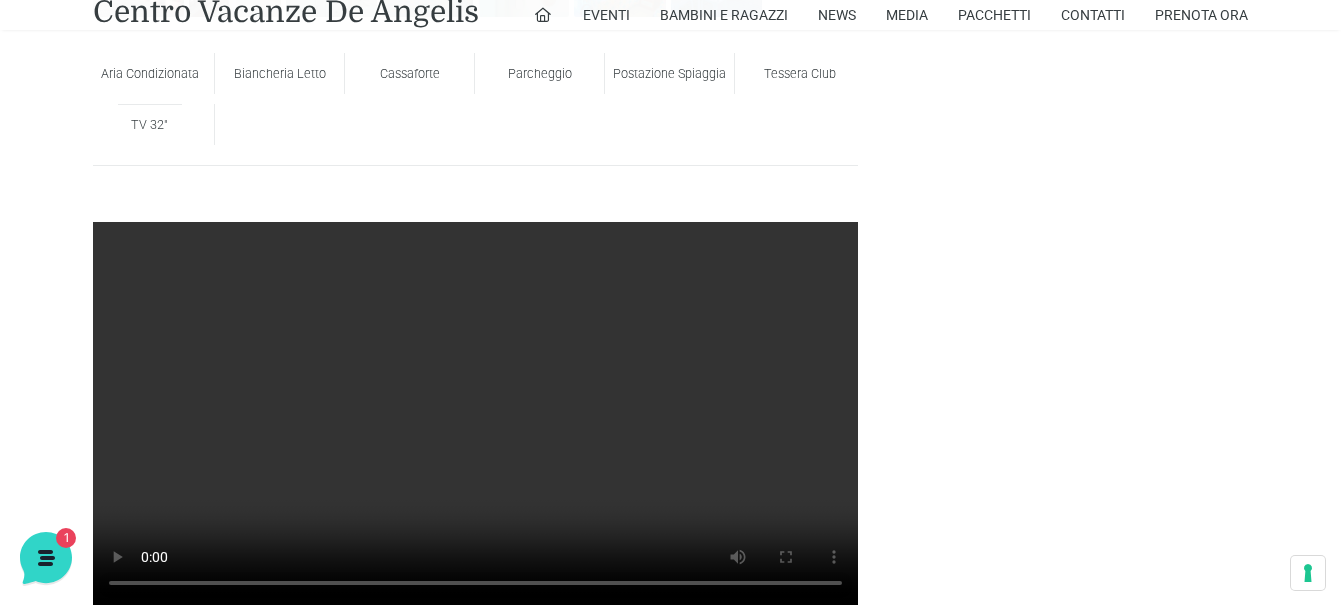 scroll, scrollTop: 1300, scrollLeft: 0, axis: vertical 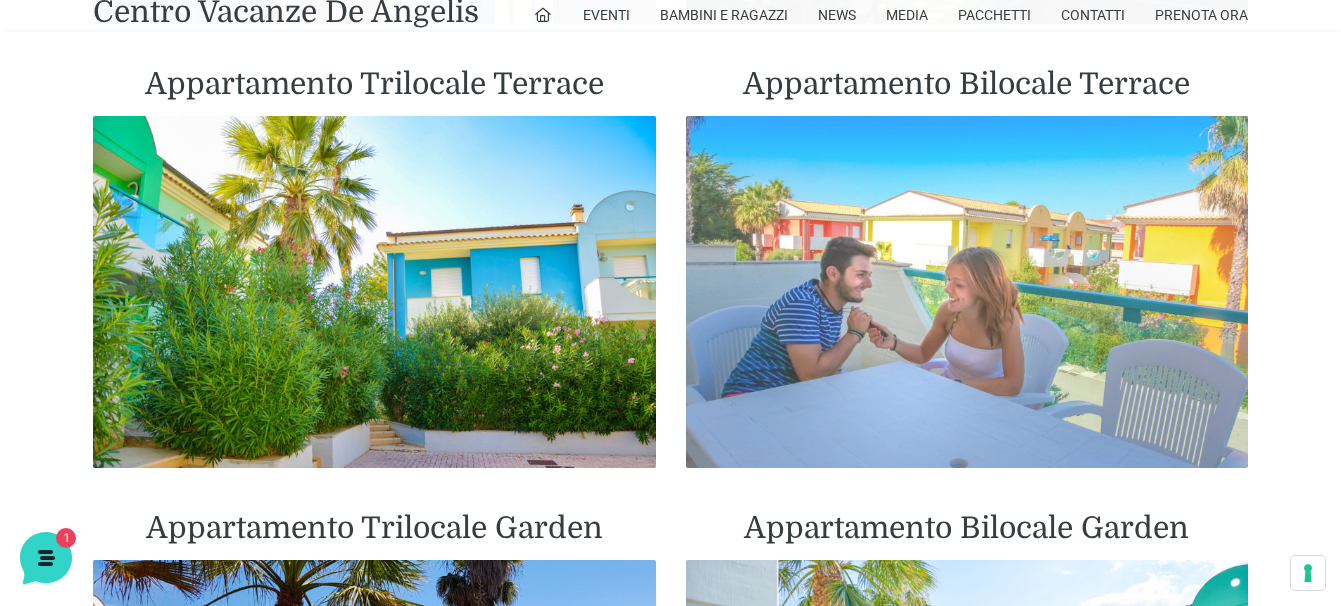 click at bounding box center [967, 292] 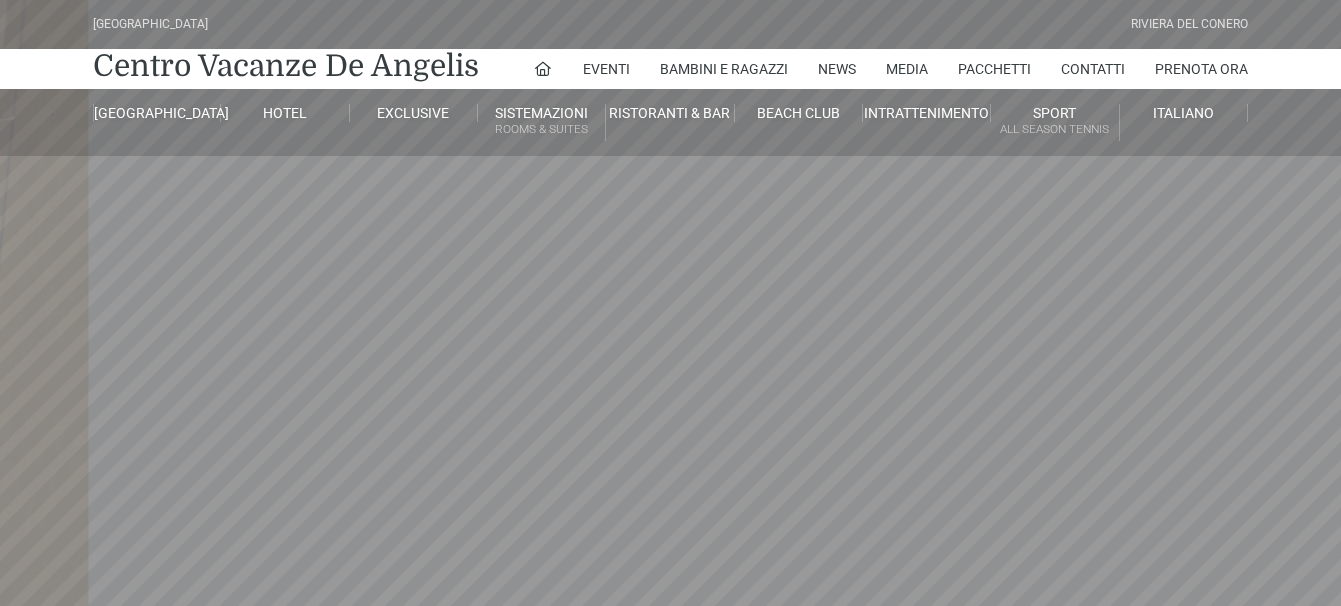 scroll, scrollTop: 0, scrollLeft: 0, axis: both 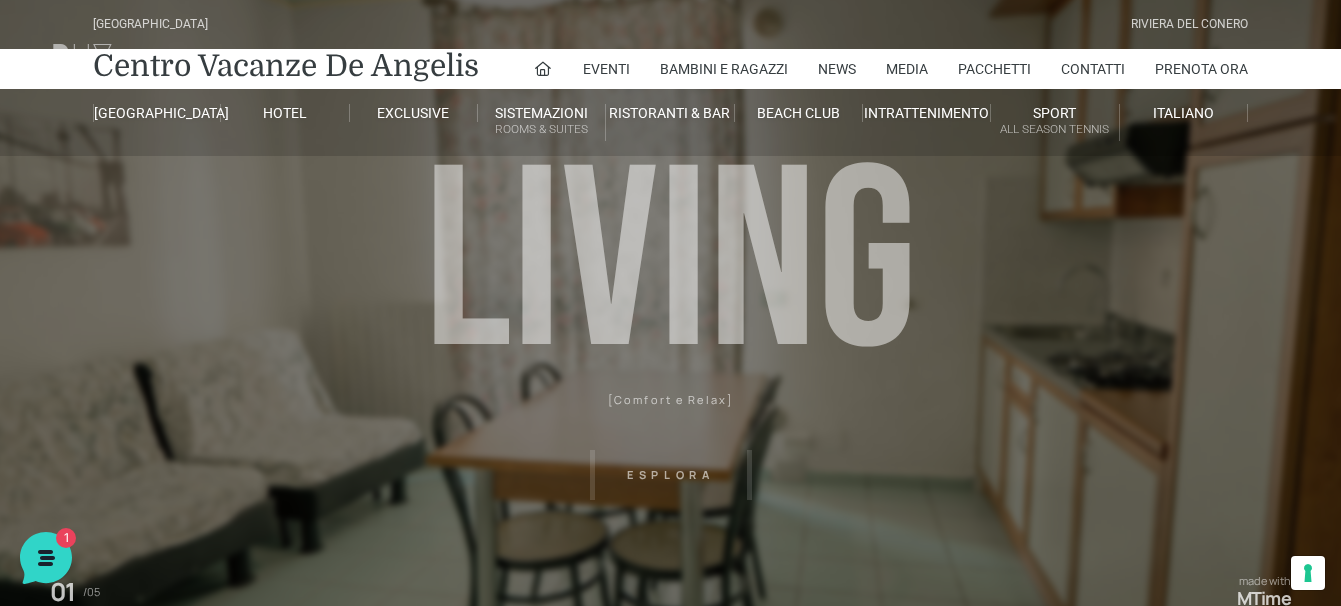 click on "[GEOGRAPHIC_DATA]
[GEOGRAPHIC_DATA]
Centro Vacanze [GEOGRAPHIC_DATA]
Eventi
Miss Italia
Cerimonie
Team building
Bambini e Ragazzi
Holly Beach Club
Holly Teeny Club
[PERSON_NAME] Club
Piscine
Iscrizioni Holly Club
News
Media
Pacchetti
Contatti
Prenota Ora
[GEOGRAPHIC_DATA]
Parco Piscine
Oasi Naturale
Cappellina
Sala Convegni
[GEOGRAPHIC_DATA]
Store
Concierge
Colonnina Ricarica
Mappa del Villaggio
Hotel
Suite Prestige
Camera Prestige
Camera Suite H
Sala Meeting
Exclusive
[GEOGRAPHIC_DATA]
Dimora Padronale
Villa 601 Alpine
Villa Classic
Bilocale Garden Gold
Sistemazioni Rooms & Suites
[GEOGRAPHIC_DATA] Deluxe Numana
Villa Trilocale Deluxe Private Garden
Villa Bilocale Deluxe
Appartamento Trilocale Garden" at bounding box center (670, 450) 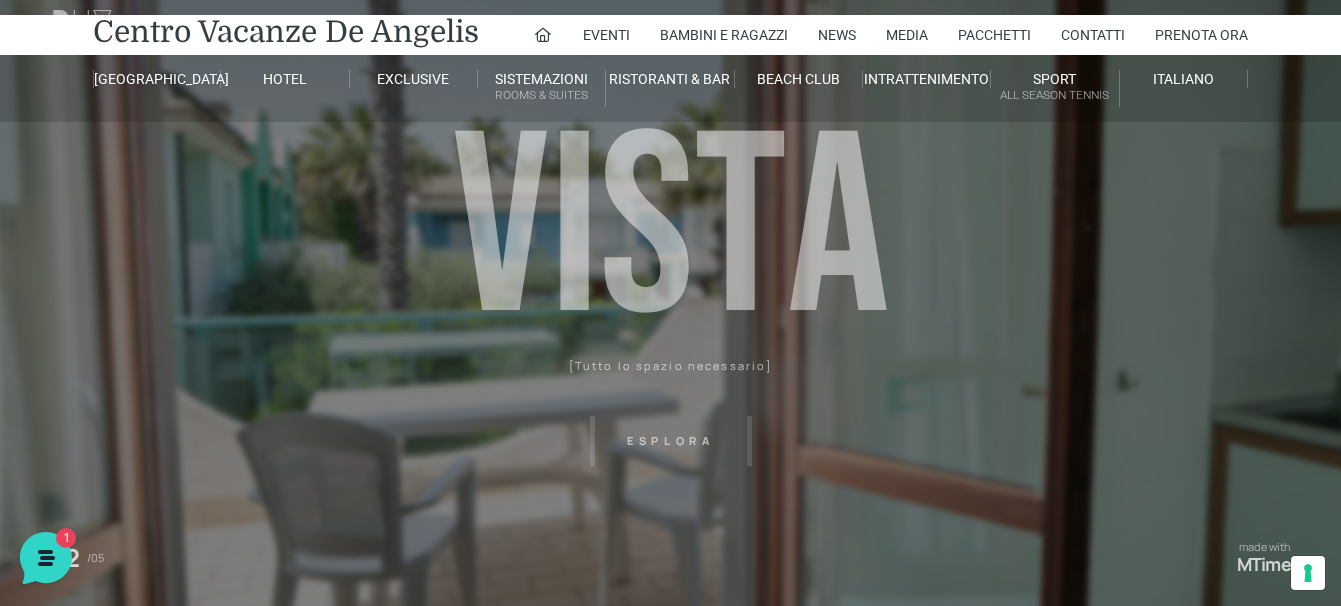 scroll, scrollTop: 0, scrollLeft: 0, axis: both 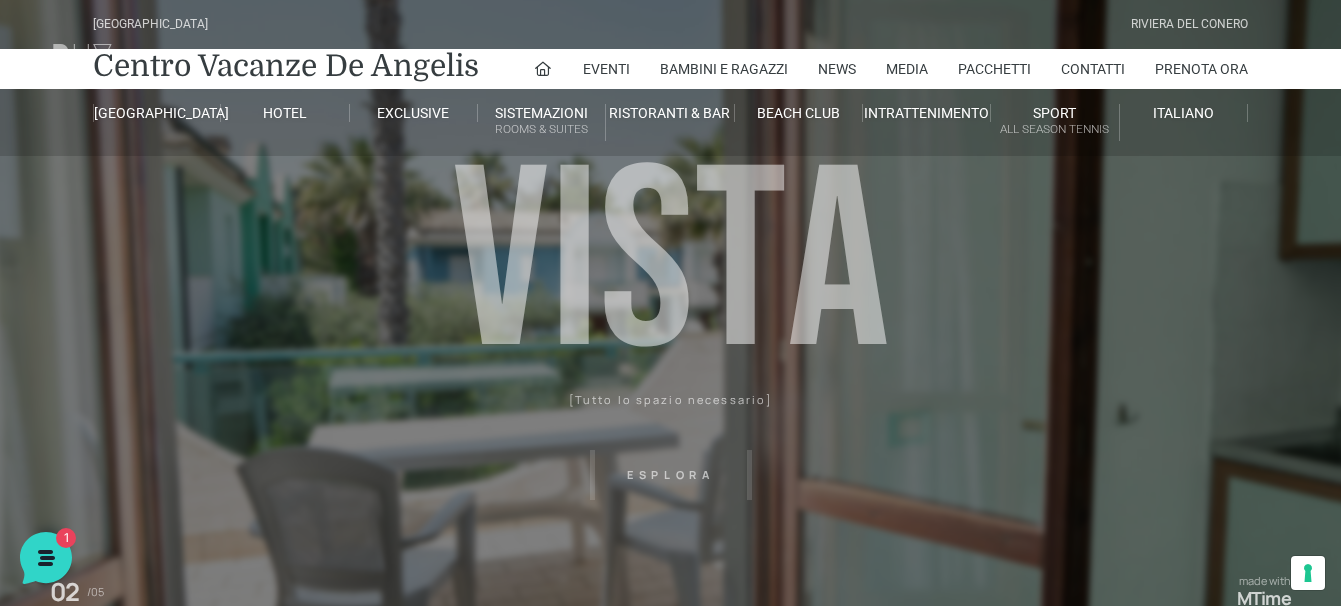 click on "Villaggio Hotel Resort
Riviera Del Conero
Centro Vacanze De Angelis
Eventi
Miss Italia
Cerimonie
Team building
Bambini e Ragazzi
Holly Beach Club
Holly Teeny Club
Holly Young Club
Piscine
Iscrizioni Holly Club
News
Media
Pacchetti
Contatti
Prenota Ora
De Angelis Resort
Parco Piscine
Oasi Naturale
Cappellina
Sala Convegni
Le Marche
Store
Concierge
Colonnina Ricarica
Mappa del Villaggio
Hotel
Suite Prestige
Camera Prestige
Camera Suite H
Sala Meeting
Exclusive
Villa Luxury
Dimora Padronale
Villa 601 Alpine
Villa Classic
Bilocale Garden Gold
Sistemazioni Rooms & Suites
Villa Trilocale Deluxe Numana
Villa Trilocale Deluxe Private Garden
Villa Bilocale Deluxe
Appartamento Trilocale Garden" at bounding box center [670, 450] 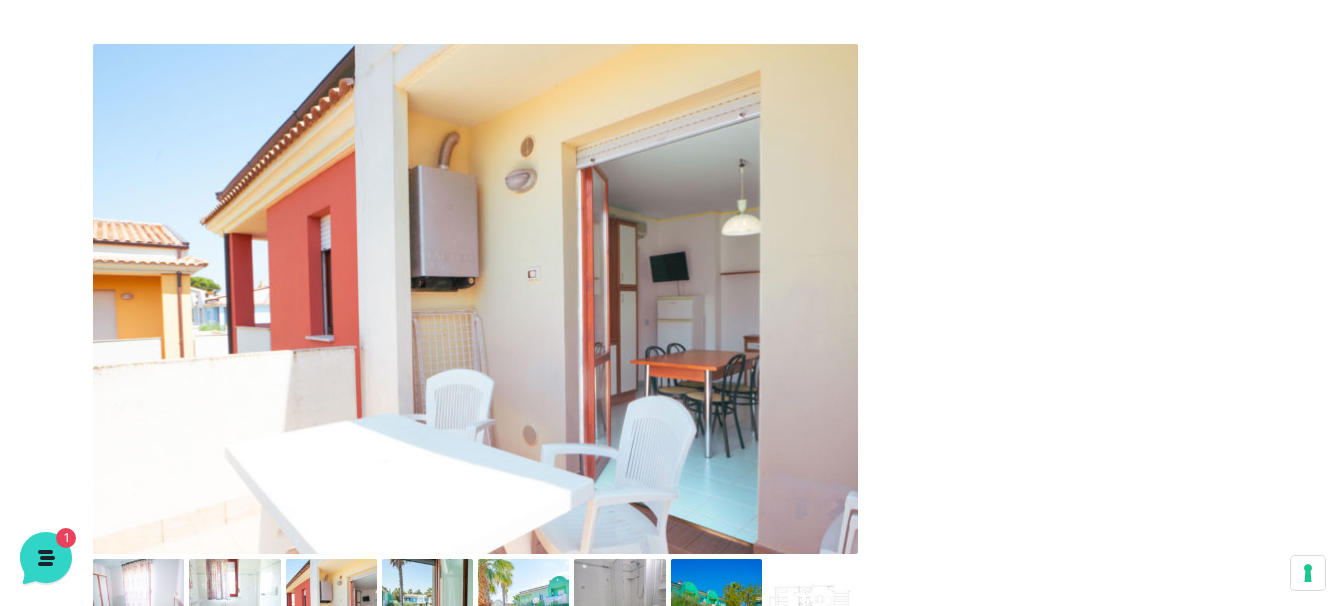 scroll, scrollTop: 800, scrollLeft: 0, axis: vertical 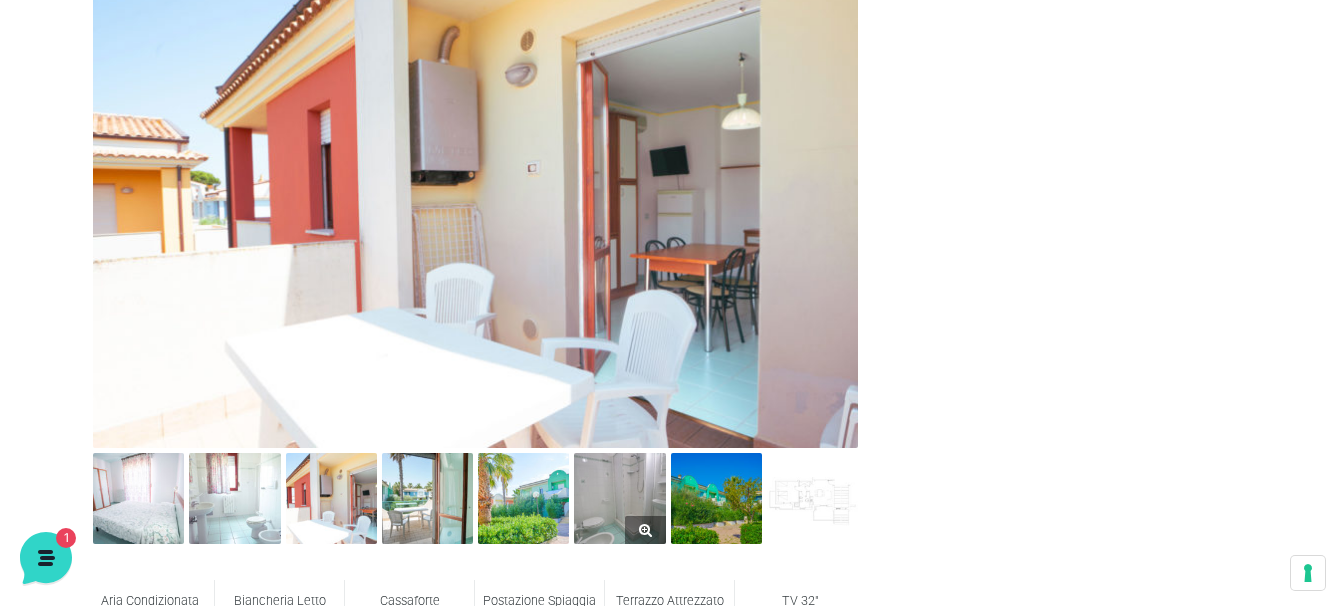 click at bounding box center (619, 498) 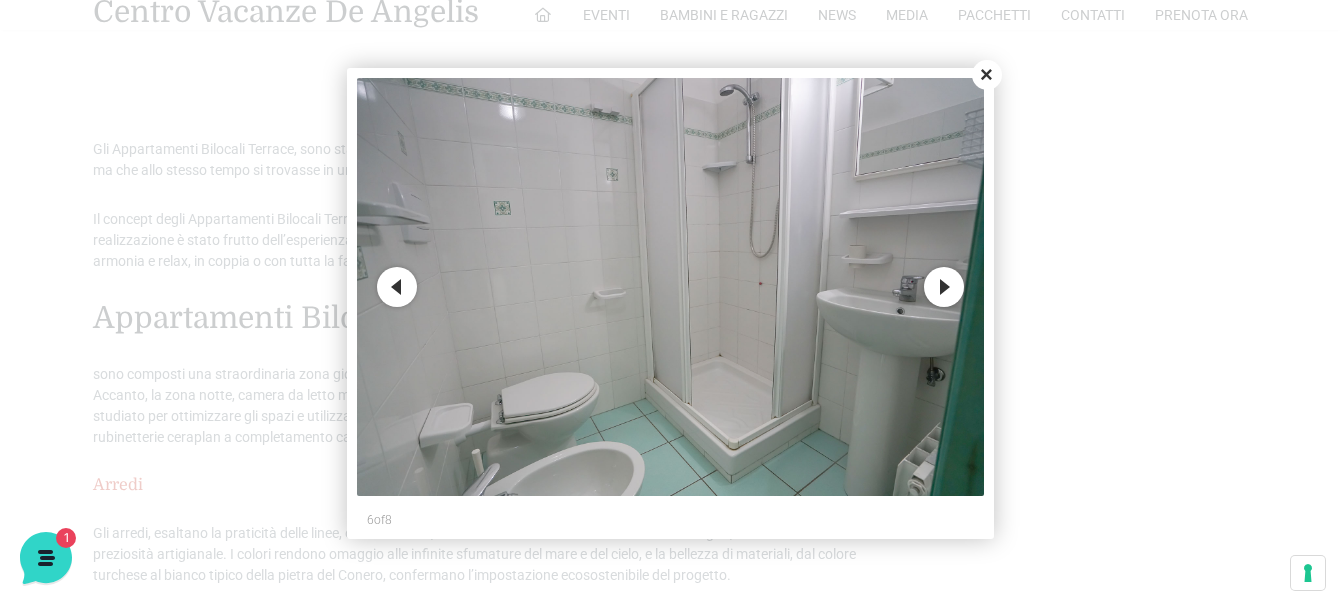 scroll, scrollTop: 1900, scrollLeft: 0, axis: vertical 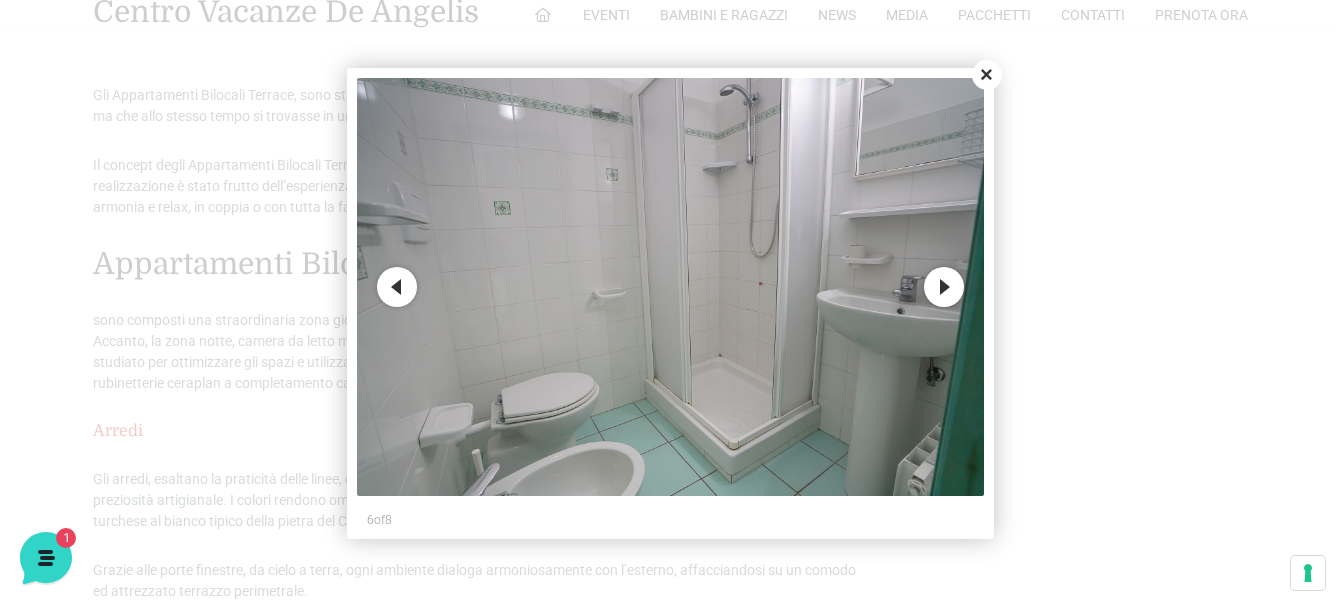 click on "Next" at bounding box center (944, 287) 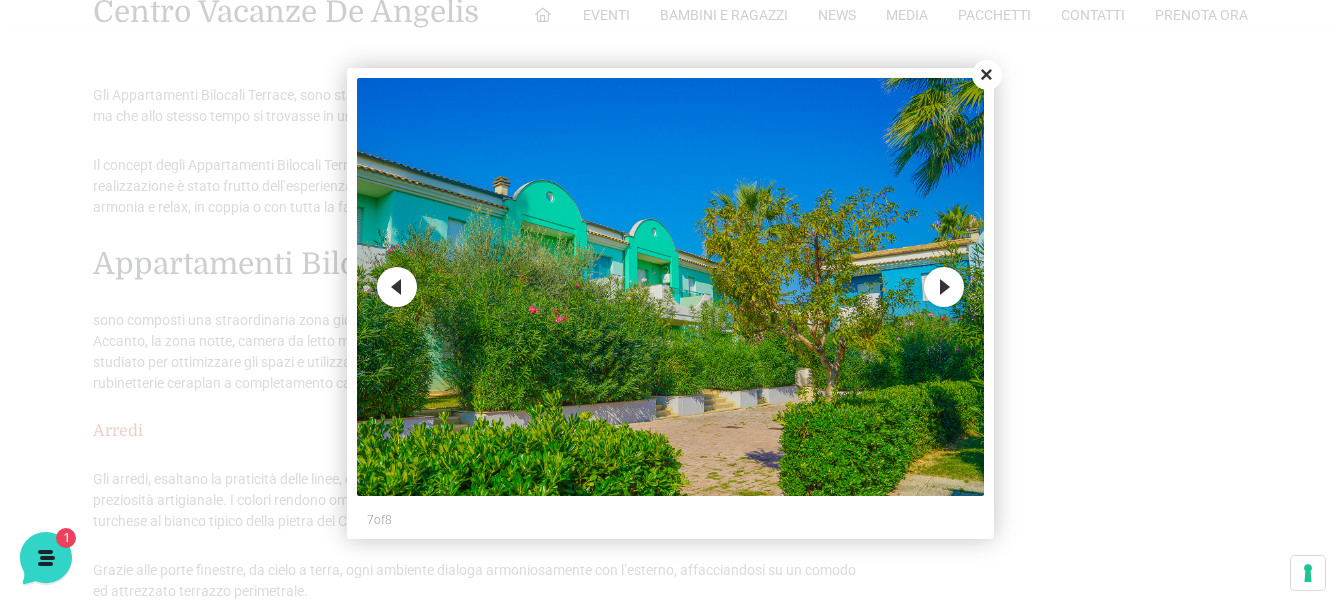 click on "Next" at bounding box center [944, 287] 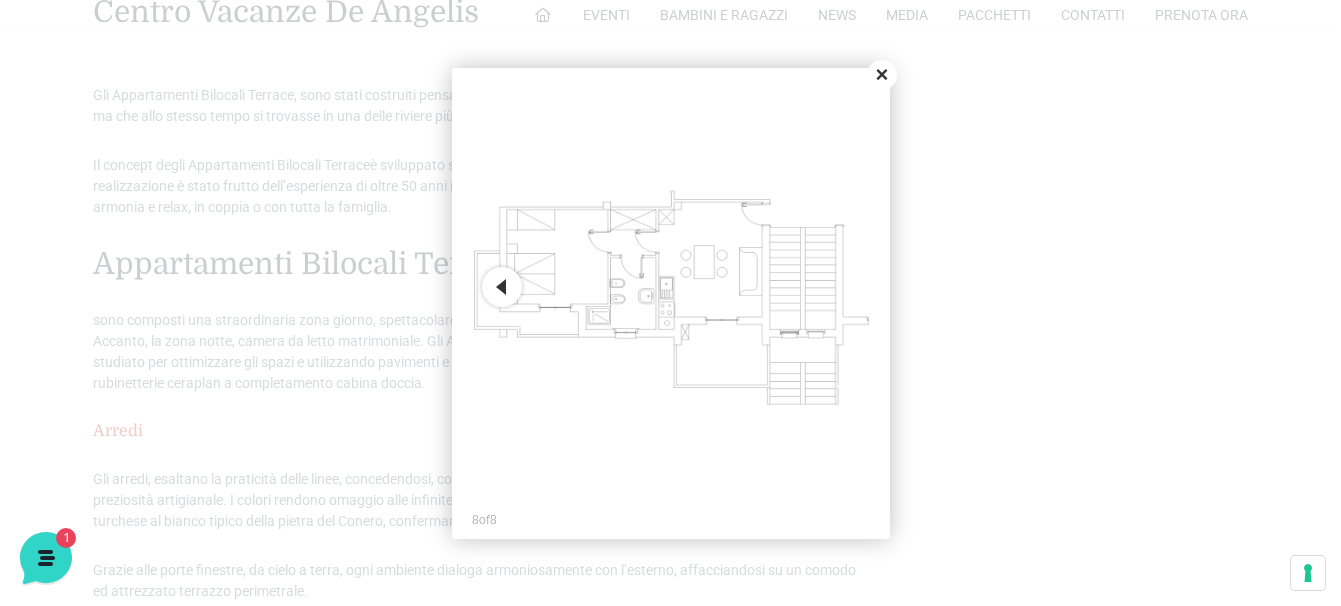 click on "Close" at bounding box center (882, 75) 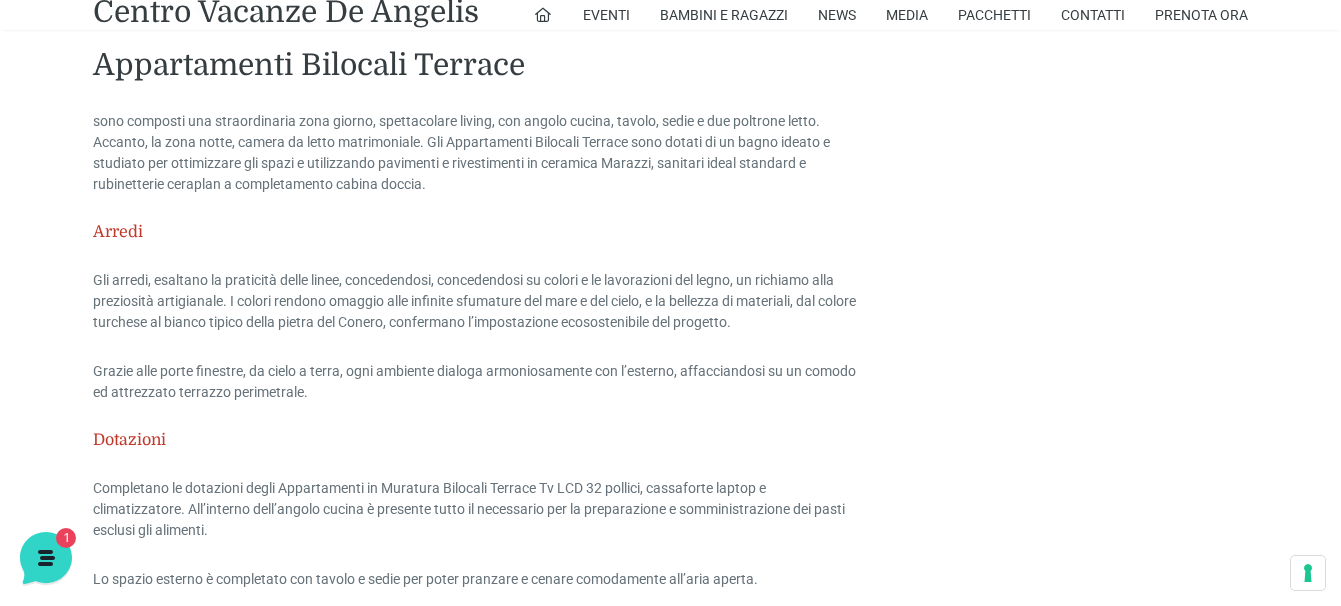 scroll, scrollTop: 2100, scrollLeft: 0, axis: vertical 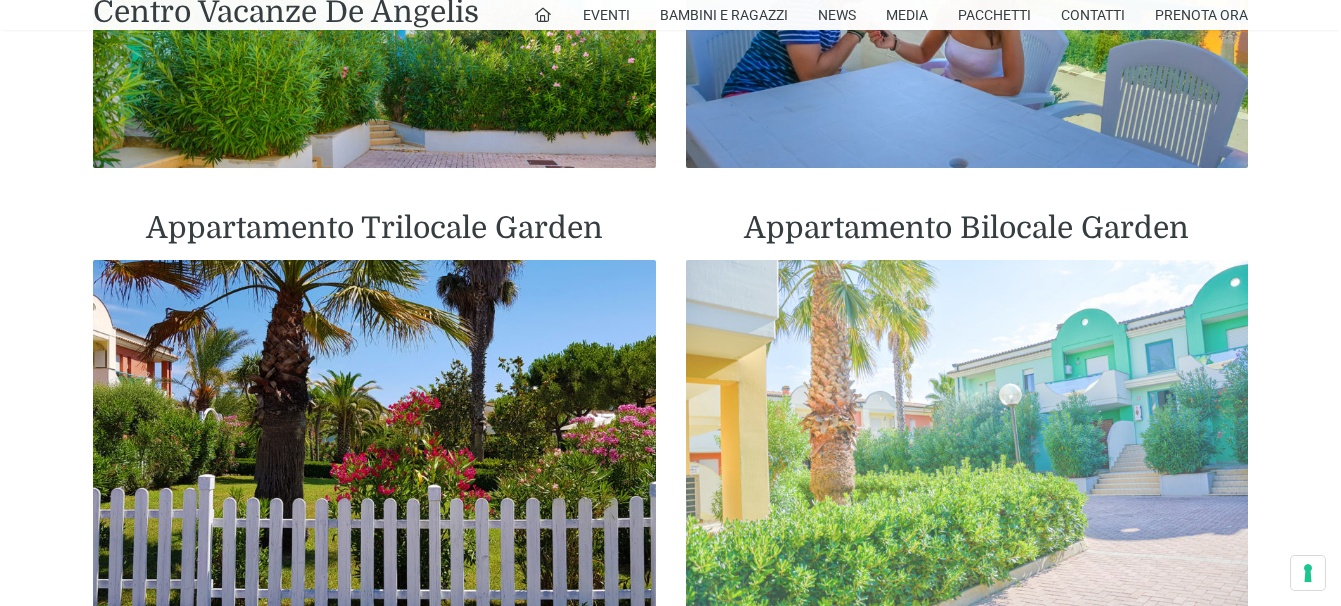click at bounding box center (967, 436) 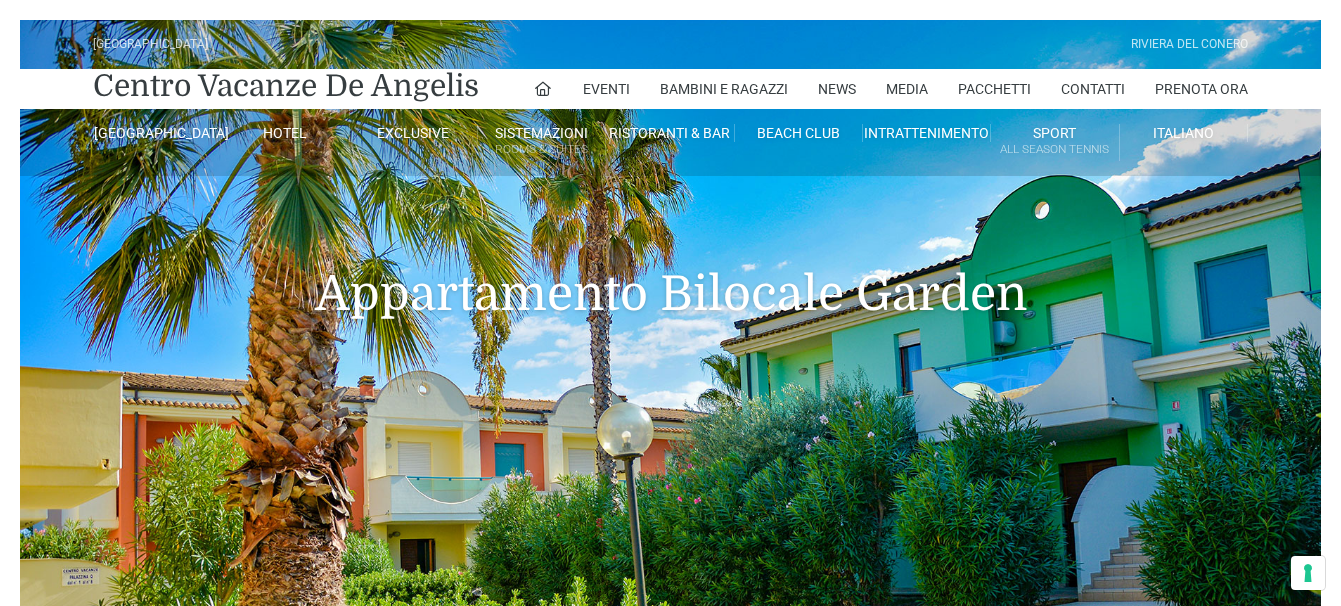 scroll, scrollTop: 0, scrollLeft: 0, axis: both 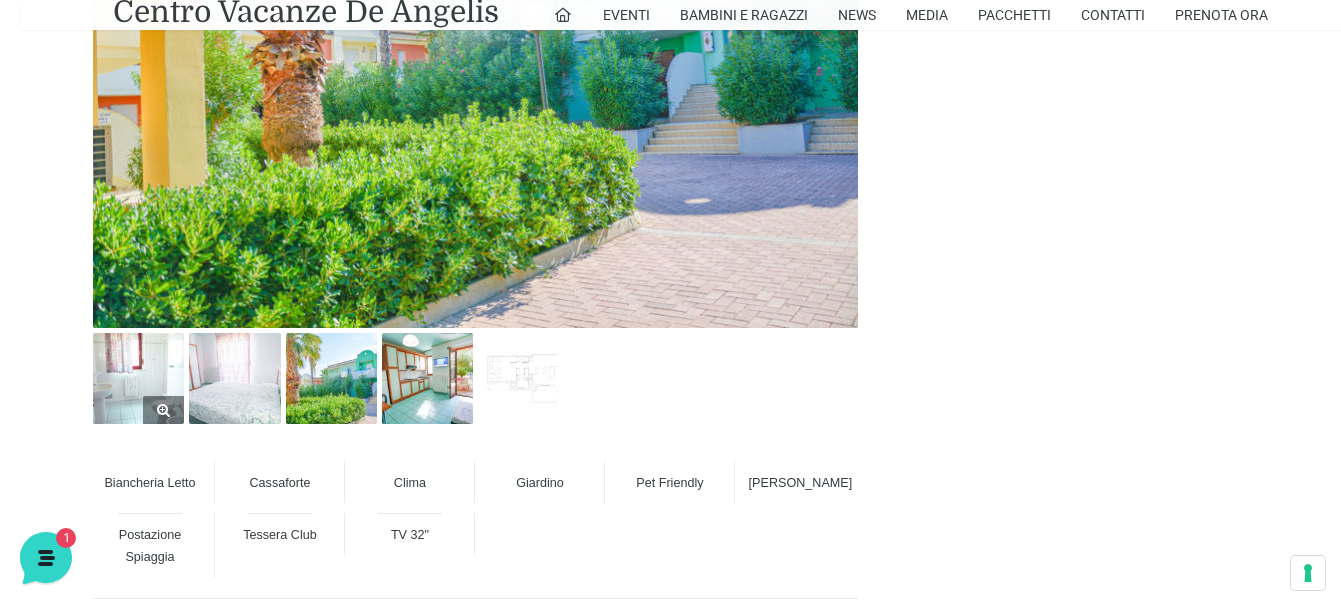 click at bounding box center (138, 378) 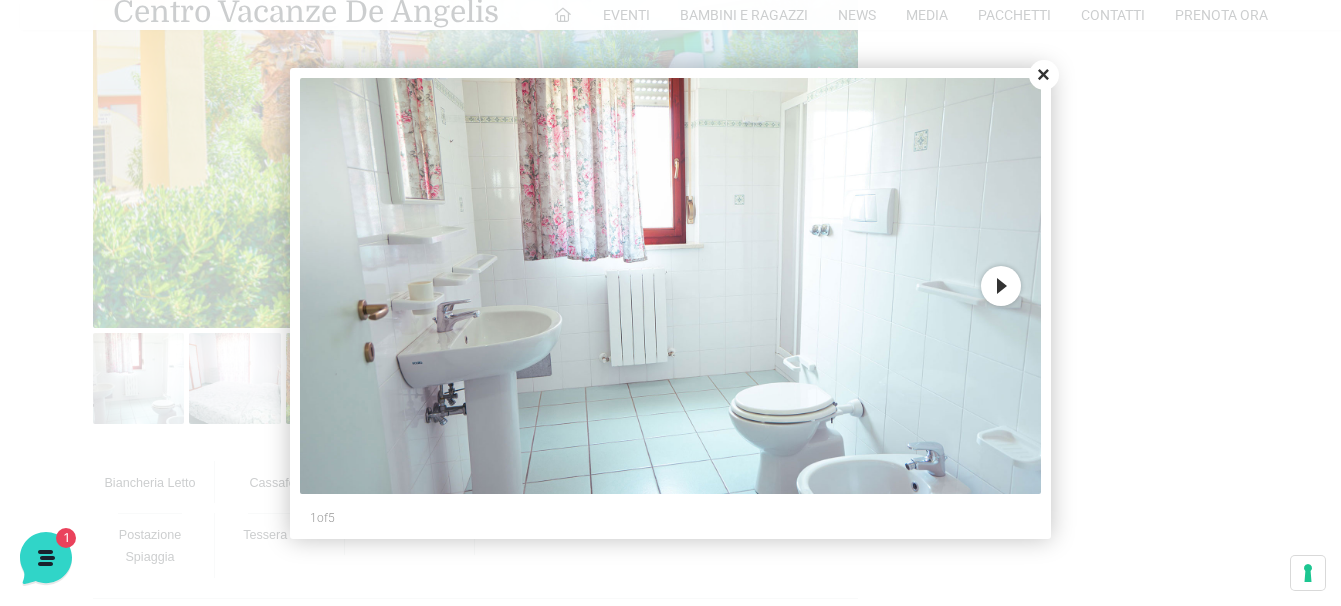 click on "Next" at bounding box center [1001, 286] 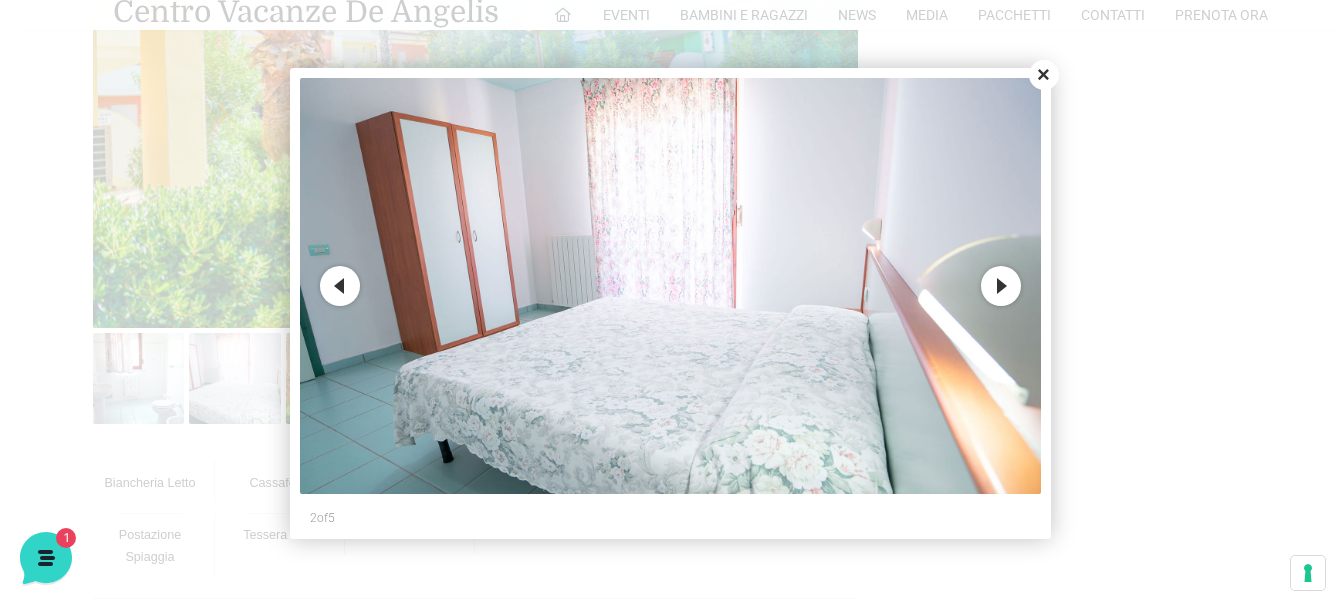 click on "Next" at bounding box center (1001, 286) 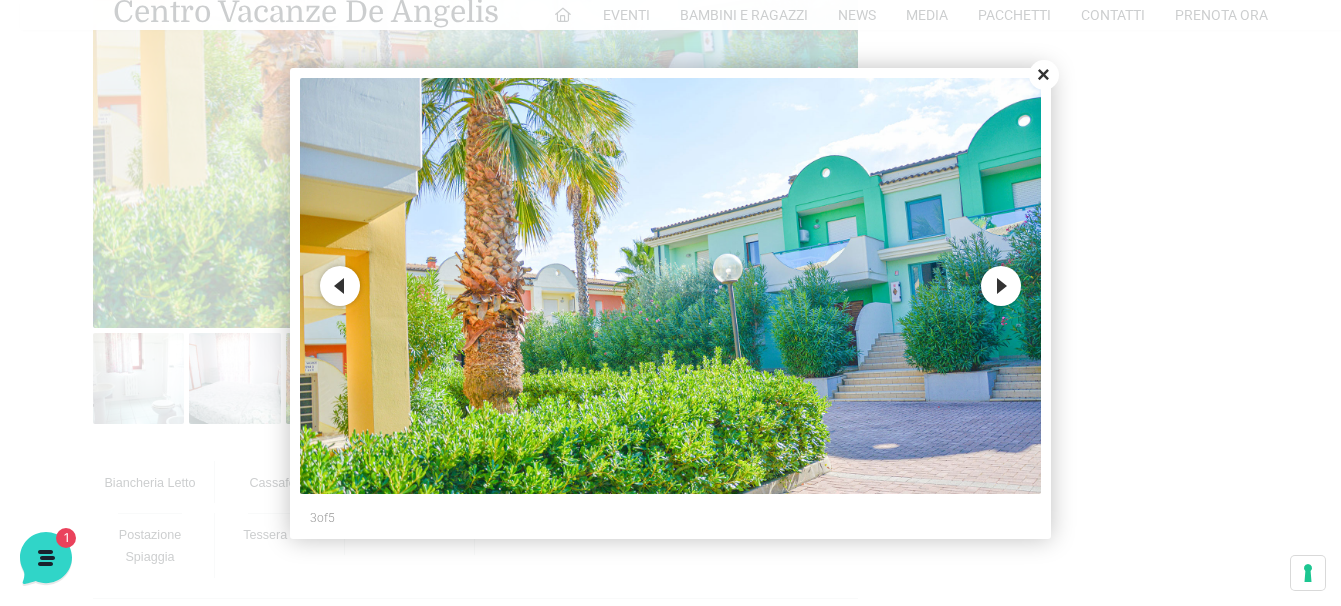 click on "Next" at bounding box center (1001, 286) 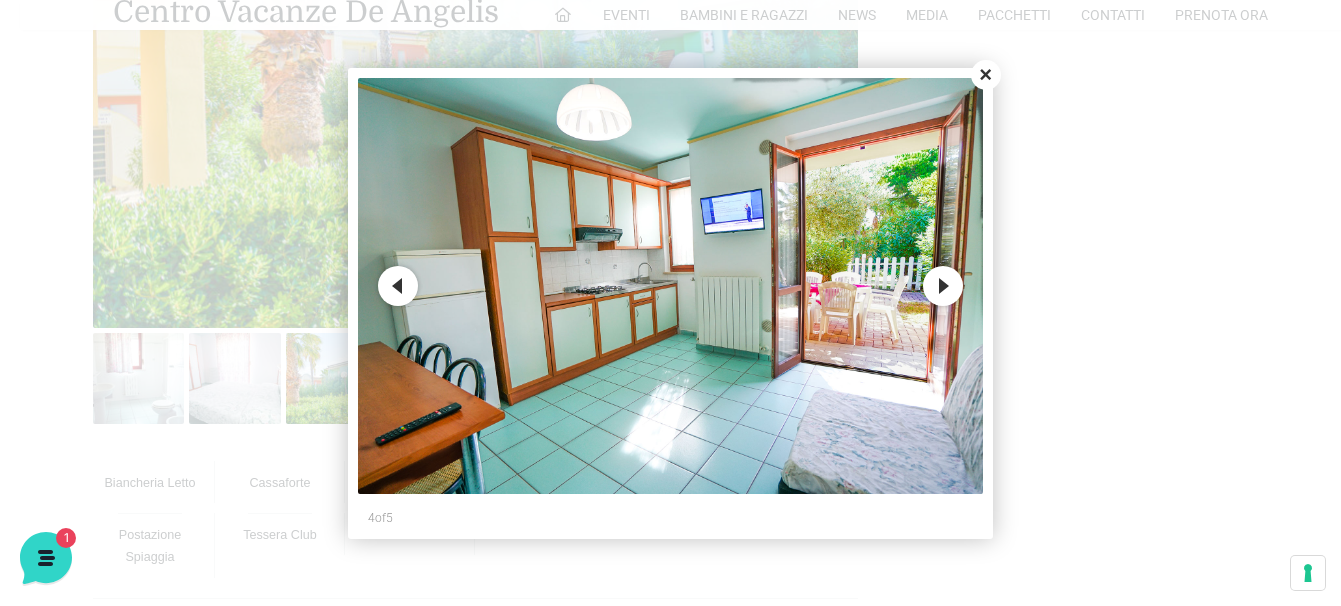 click at bounding box center (670, 303) 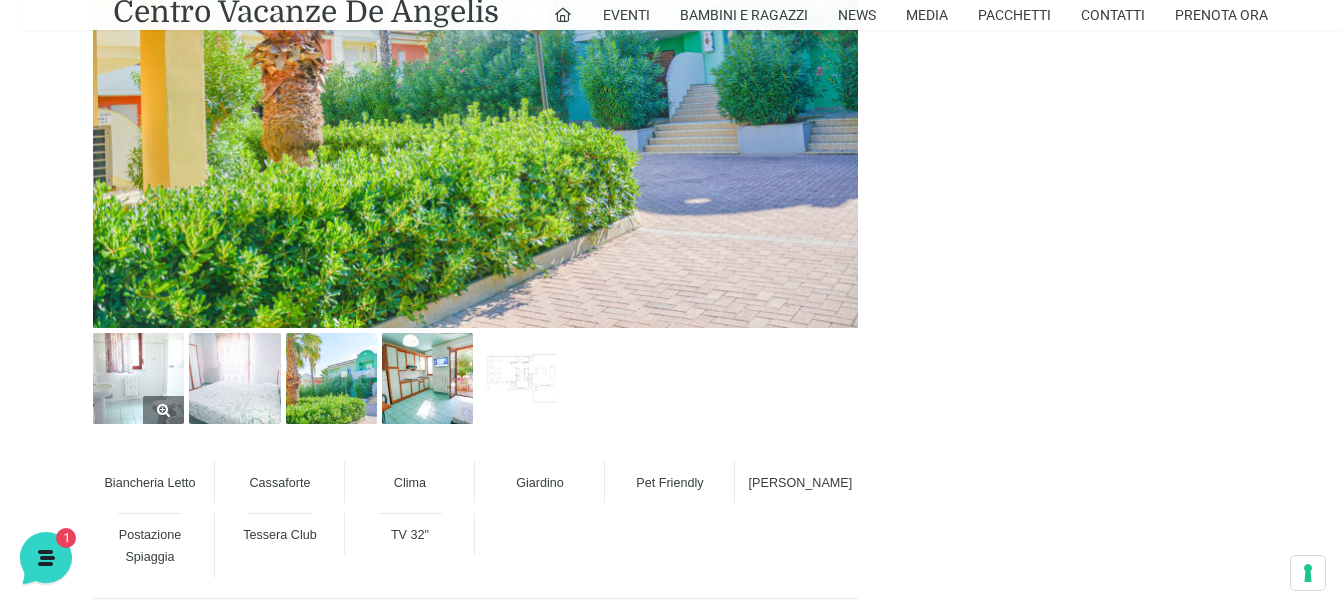 click at bounding box center (138, 378) 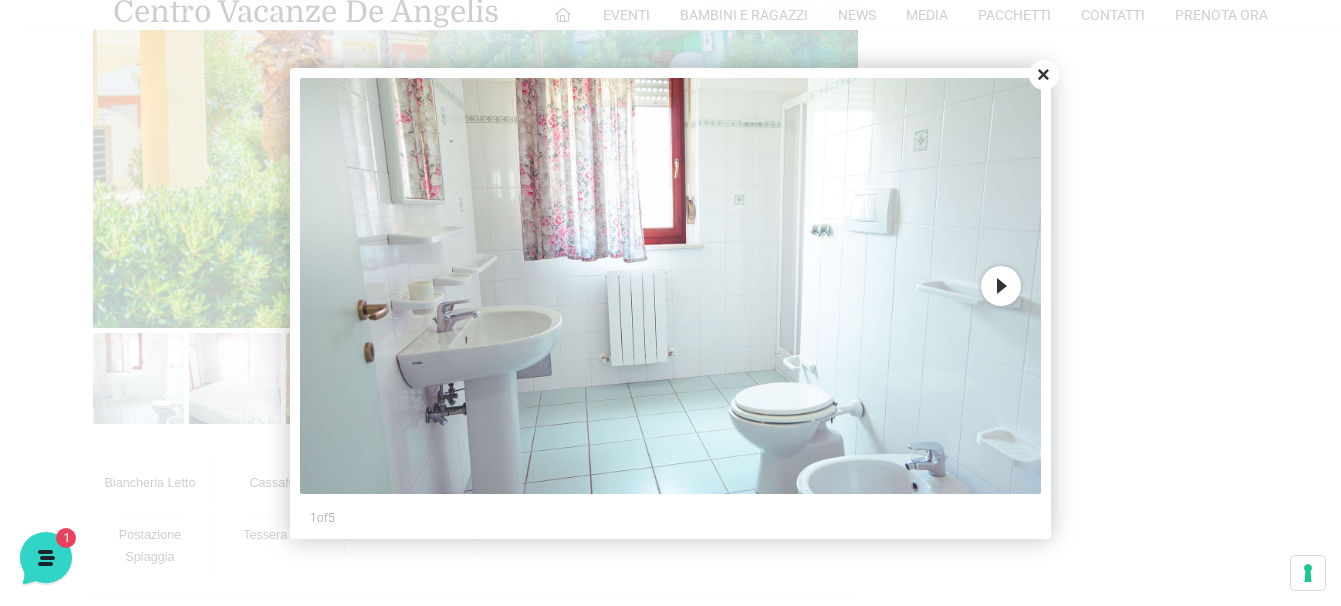 click on "Close" at bounding box center [1044, 75] 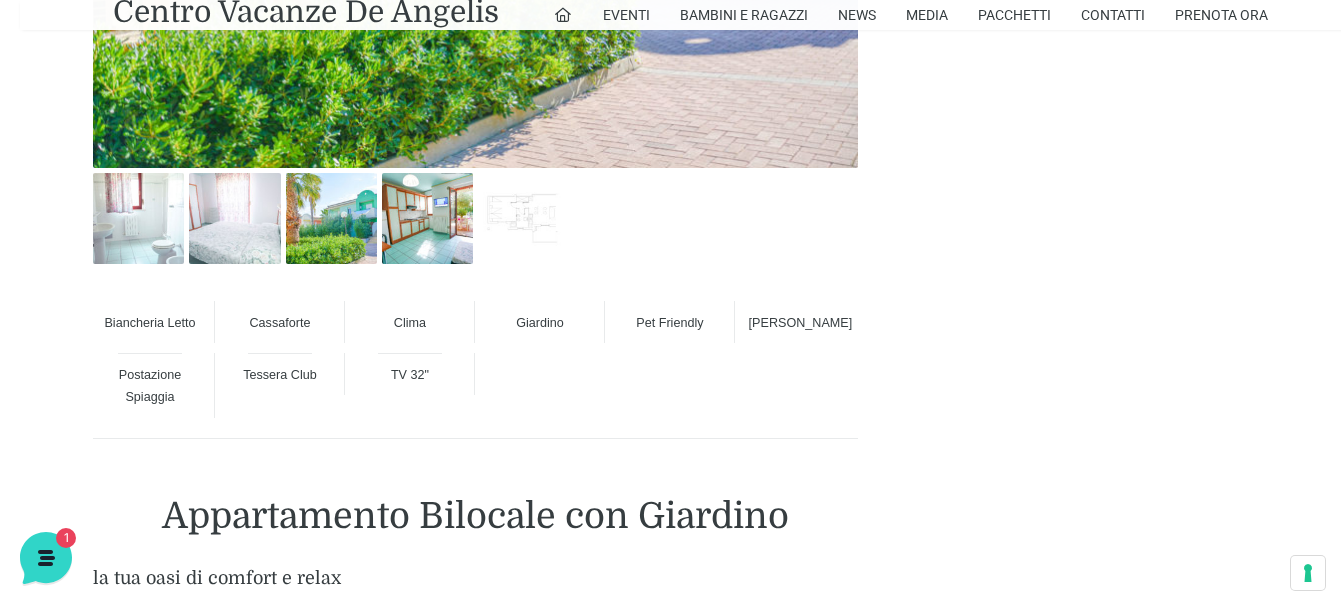 scroll, scrollTop: 1400, scrollLeft: 0, axis: vertical 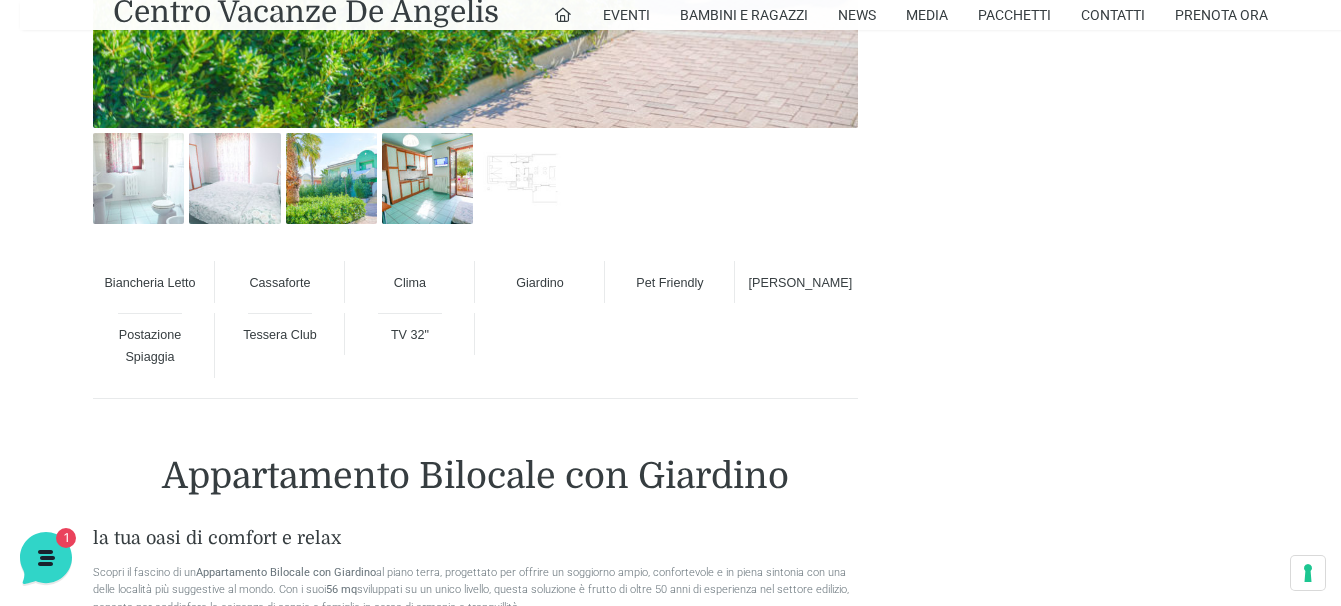 click on "Biancheria Letto" at bounding box center [151, 282] 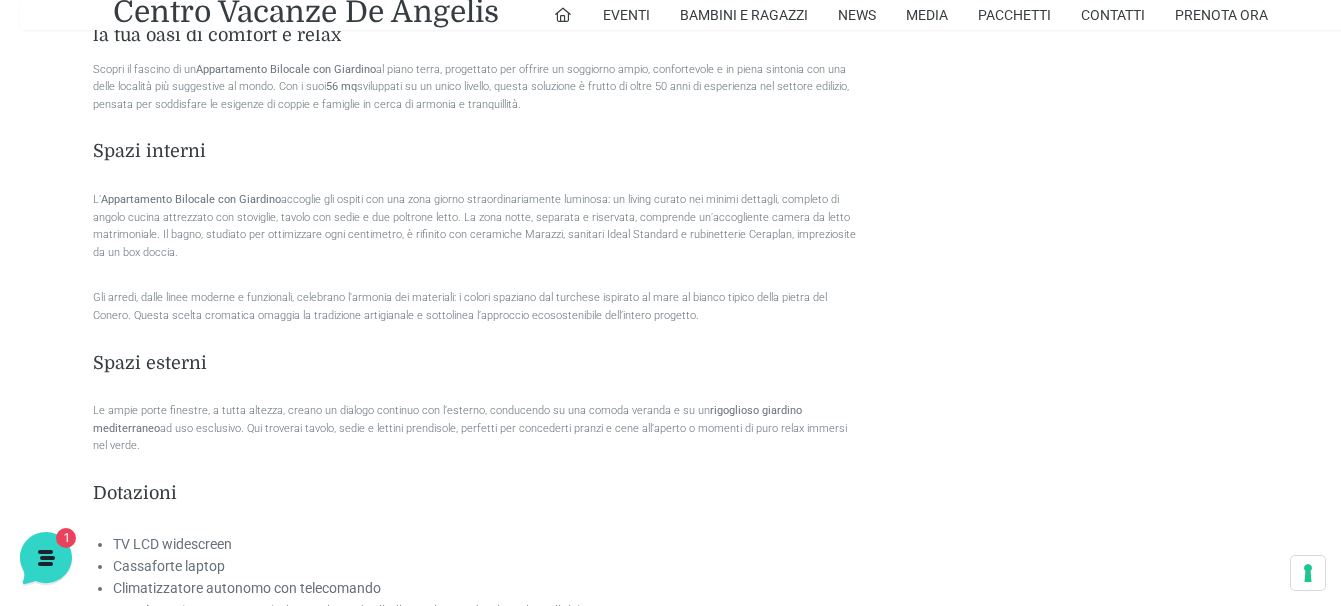 scroll, scrollTop: 1900, scrollLeft: 0, axis: vertical 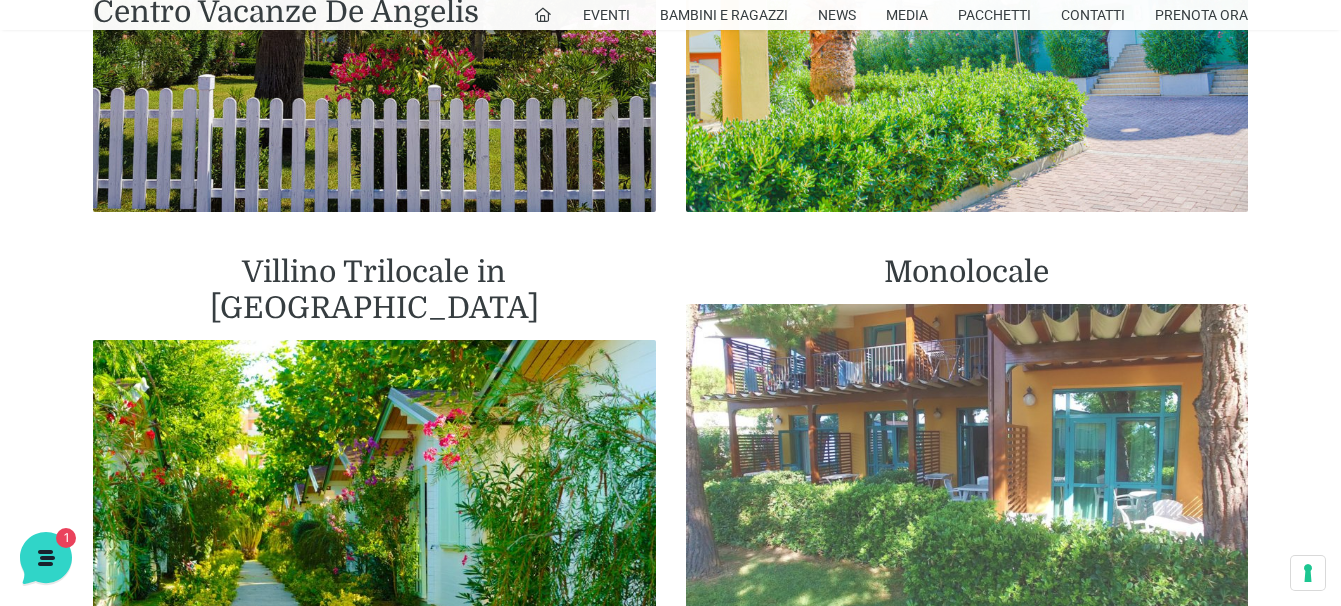 click at bounding box center [967, 480] 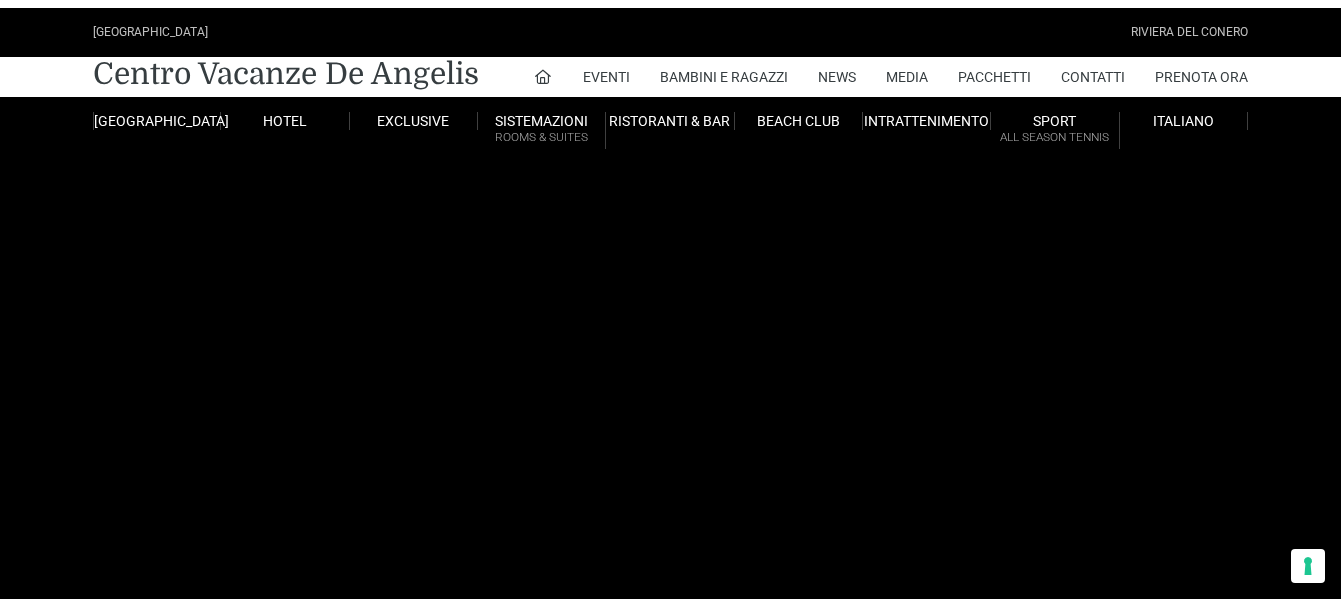 scroll, scrollTop: 0, scrollLeft: 0, axis: both 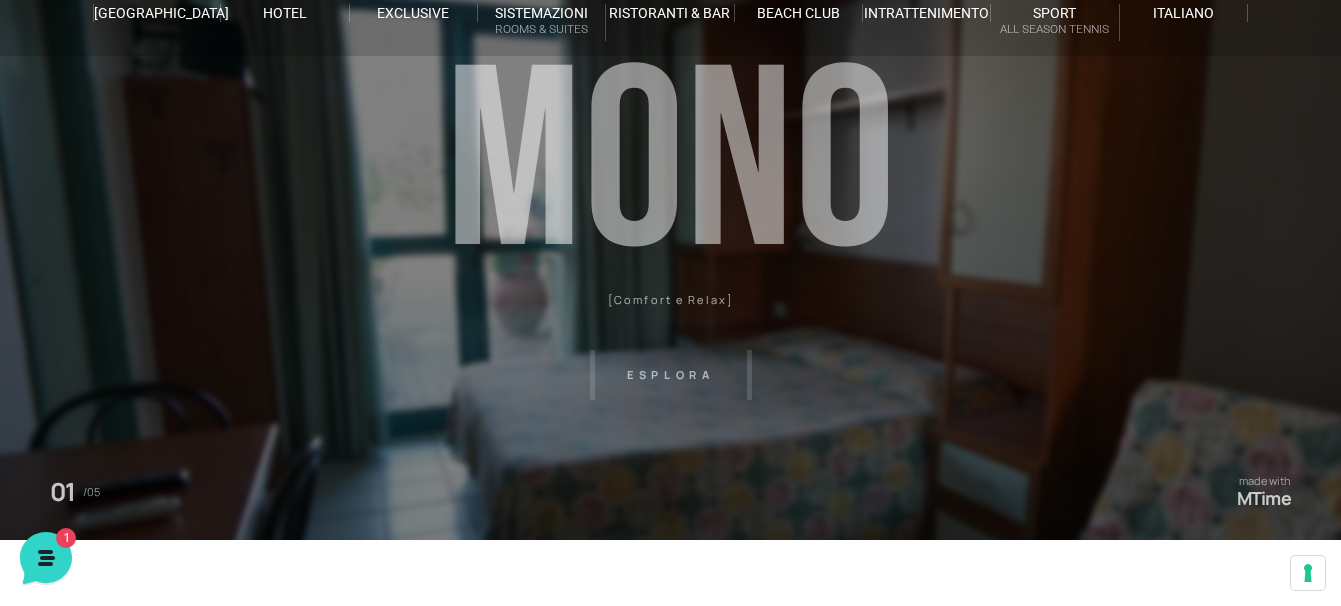 click on "[GEOGRAPHIC_DATA]
[GEOGRAPHIC_DATA]
Centro Vacanze [GEOGRAPHIC_DATA]
Eventi
Miss Italia
Cerimonie
Team building
Bambini e Ragazzi
Holly Beach Club
Holly Teeny Club
[PERSON_NAME] Club
Piscine
Iscrizioni Holly Club
News
Media
Pacchetti
Contatti
Prenota Ora
[GEOGRAPHIC_DATA]
Parco Piscine
Oasi Naturale
Cappellina
Sala Convegni
[GEOGRAPHIC_DATA]
Store
Concierge
Colonnina Ricarica
Mappa del Villaggio
Hotel
Suite Prestige
Camera Prestige
Camera Suite H
Sala Meeting
Exclusive
[GEOGRAPHIC_DATA]
Dimora Padronale
Villa 601 Alpine
Villa Classic
Bilocale Garden Gold
Sistemazioni Rooms & Suites
[GEOGRAPHIC_DATA] Deluxe Numana
Villa Trilocale Deluxe Private Garden
Villa Bilocale Deluxe
Appartamento Trilocale Garden" at bounding box center (670, 350) 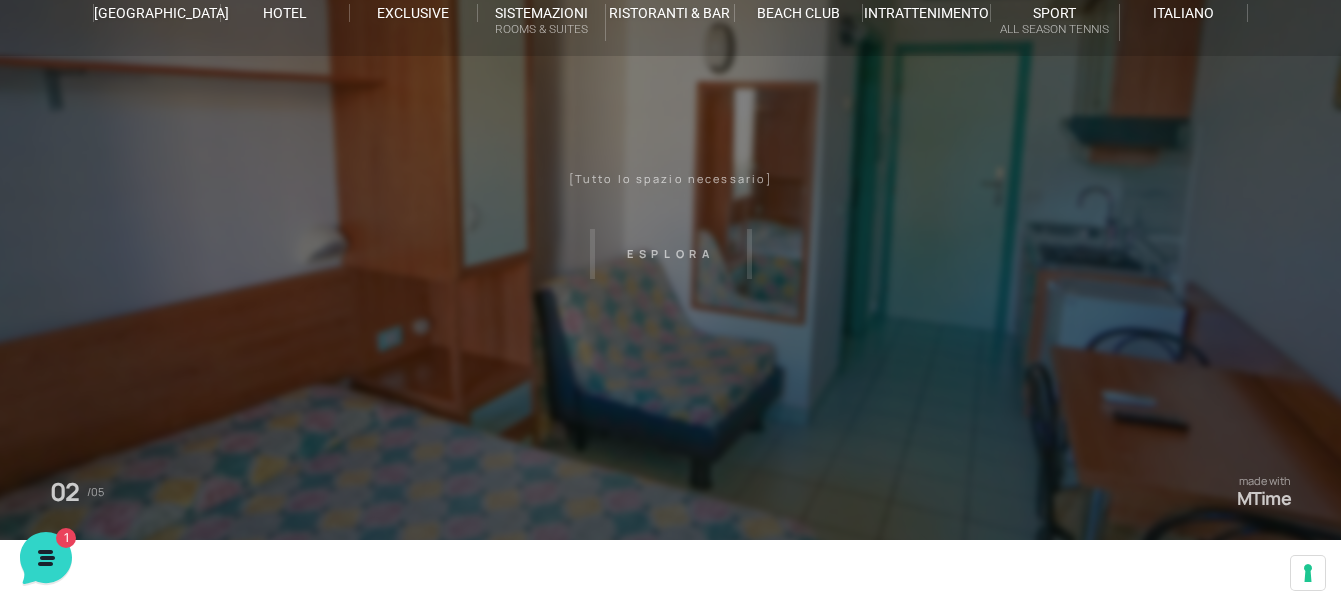 click on "[GEOGRAPHIC_DATA]
[GEOGRAPHIC_DATA]
Centro Vacanze [GEOGRAPHIC_DATA]
Eventi
Miss Italia
Cerimonie
Team building
Bambini e Ragazzi
Holly Beach Club
Holly Teeny Club
[PERSON_NAME] Club
Piscine
Iscrizioni Holly Club
News
Media
Pacchetti
Contatti
Prenota Ora
[GEOGRAPHIC_DATA]
Parco Piscine
Oasi Naturale
Cappellina
Sala Convegni
[GEOGRAPHIC_DATA]
Store
Concierge
Colonnina Ricarica
Mappa del Villaggio
Hotel
Suite Prestige
Camera Prestige
Camera Suite H
Sala Meeting
Exclusive
[GEOGRAPHIC_DATA]
Dimora Padronale
Villa 601 Alpine
Villa Classic
Bilocale Garden Gold
Sistemazioni Rooms & Suites
[GEOGRAPHIC_DATA] Deluxe Numana
Villa Trilocale Deluxe Private Garden
Villa Bilocale Deluxe
Appartamento Trilocale Garden" at bounding box center (670, 350) 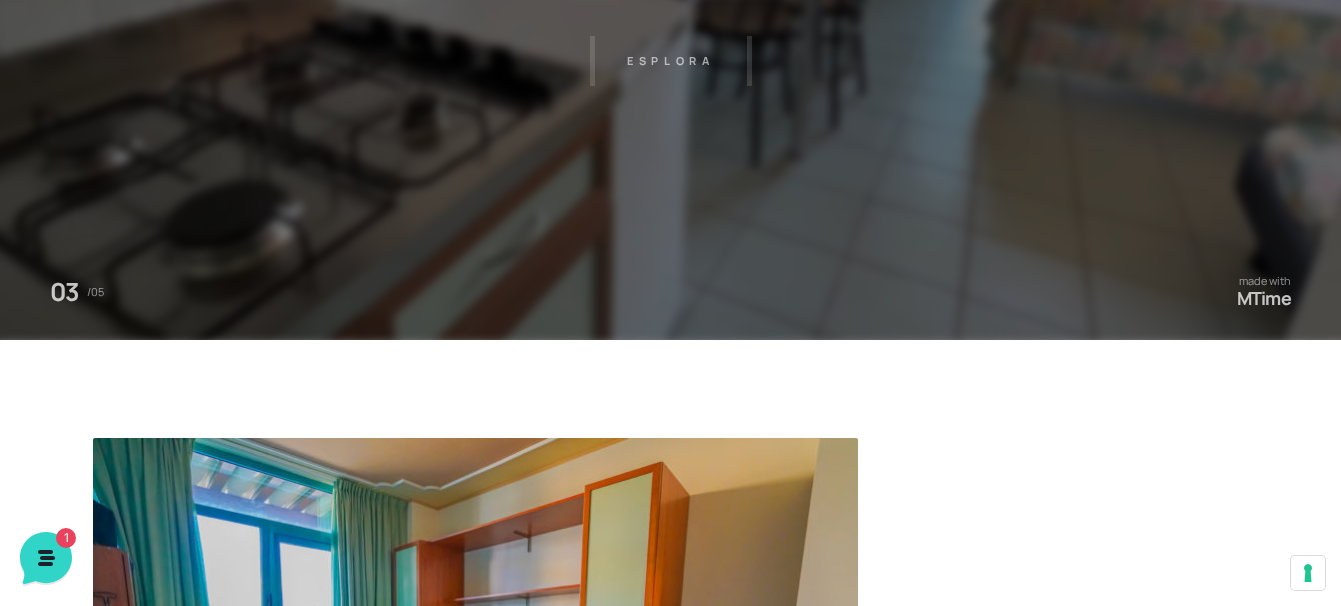 scroll, scrollTop: 100, scrollLeft: 0, axis: vertical 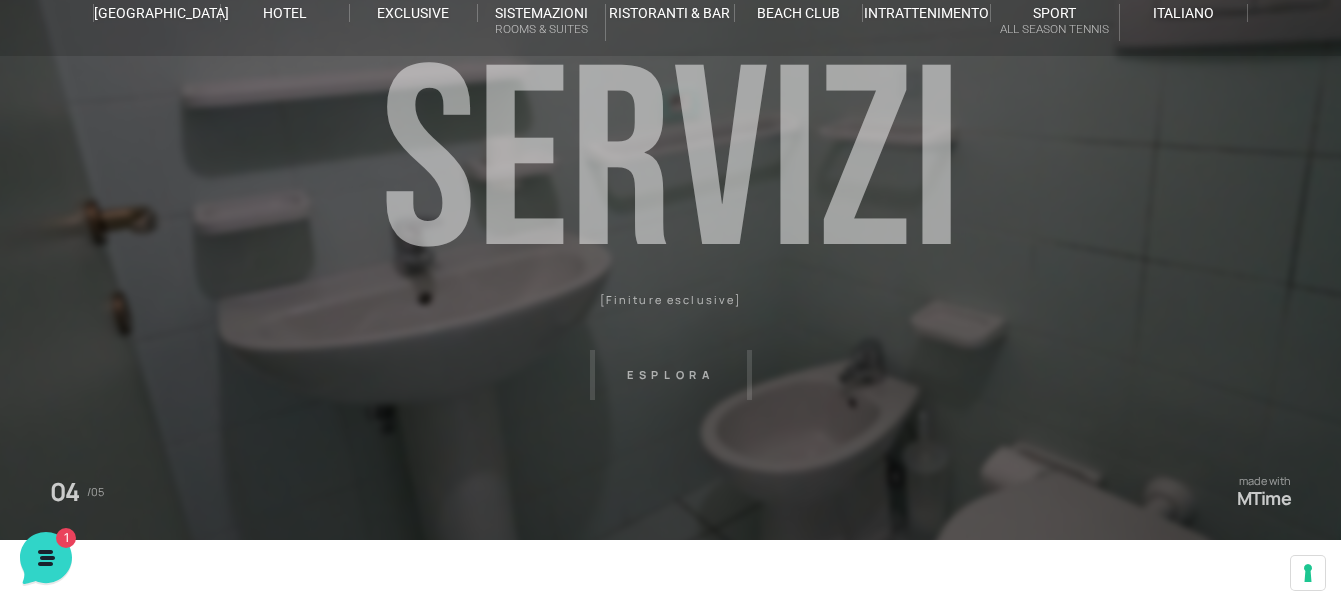 click on "Villaggio Hotel Resort
Riviera Del Conero
Centro Vacanze De Angelis
Eventi
Miss Italia
Cerimonie
Team building
Bambini e Ragazzi
Holly Beach Club
Holly Teeny Club
Holly Young Club
Piscine
Iscrizioni Holly Club
News
Media
Pacchetti
Contatti
Prenota Ora
De Angelis Resort
Parco Piscine
Oasi Naturale
Cappellina
Sala Convegni
Le Marche
Store
Concierge
Colonnina Ricarica
Mappa del Villaggio
Hotel
Suite Prestige
Camera Prestige
Camera Suite H
Sala Meeting
Exclusive
Villa Luxury
Dimora Padronale
Villa 601 Alpine
Villa Classic
Bilocale Garden Gold
Sistemazioni Rooms & Suites
Villa Trilocale Deluxe Numana
Villa Trilocale Deluxe Private Garden
Villa Bilocale Deluxe
Appartamento Trilocale Garden" at bounding box center [670, 350] 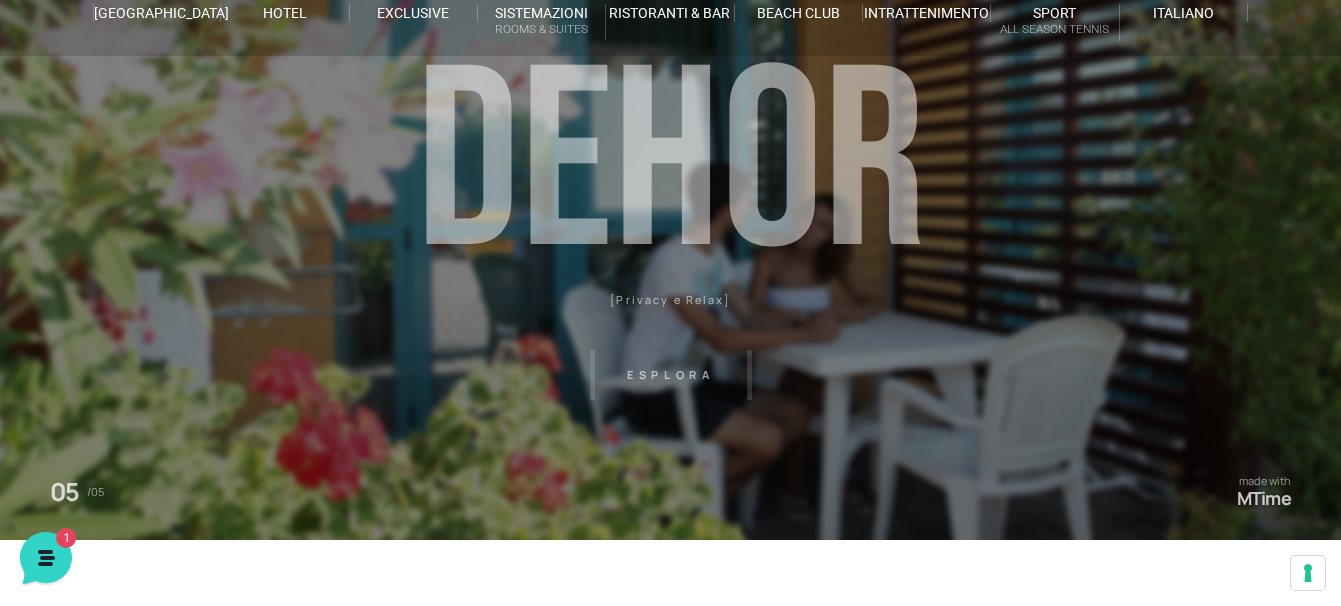 click on "Villaggio Hotel Resort
Riviera Del Conero
Centro Vacanze De Angelis
Eventi
Miss Italia
Cerimonie
Team building
Bambini e Ragazzi
Holly Beach Club
Holly Teeny Club
Holly Young Club
Piscine
Iscrizioni Holly Club
News
Media
Pacchetti
Contatti
Prenota Ora
De Angelis Resort
Parco Piscine
Oasi Naturale
Cappellina
Sala Convegni
Le Marche
Store
Concierge
Colonnina Ricarica
Mappa del Villaggio
Hotel
Suite Prestige
Camera Prestige
Camera Suite H
Sala Meeting
Exclusive
Villa Luxury
Dimora Padronale
Villa 601 Alpine
Villa Classic
Bilocale Garden Gold
Sistemazioni Rooms & Suites
Villa Trilocale Deluxe Numana
Villa Trilocale Deluxe Private Garden
Villa Bilocale Deluxe
Appartamento Trilocale Garden" at bounding box center [670, 350] 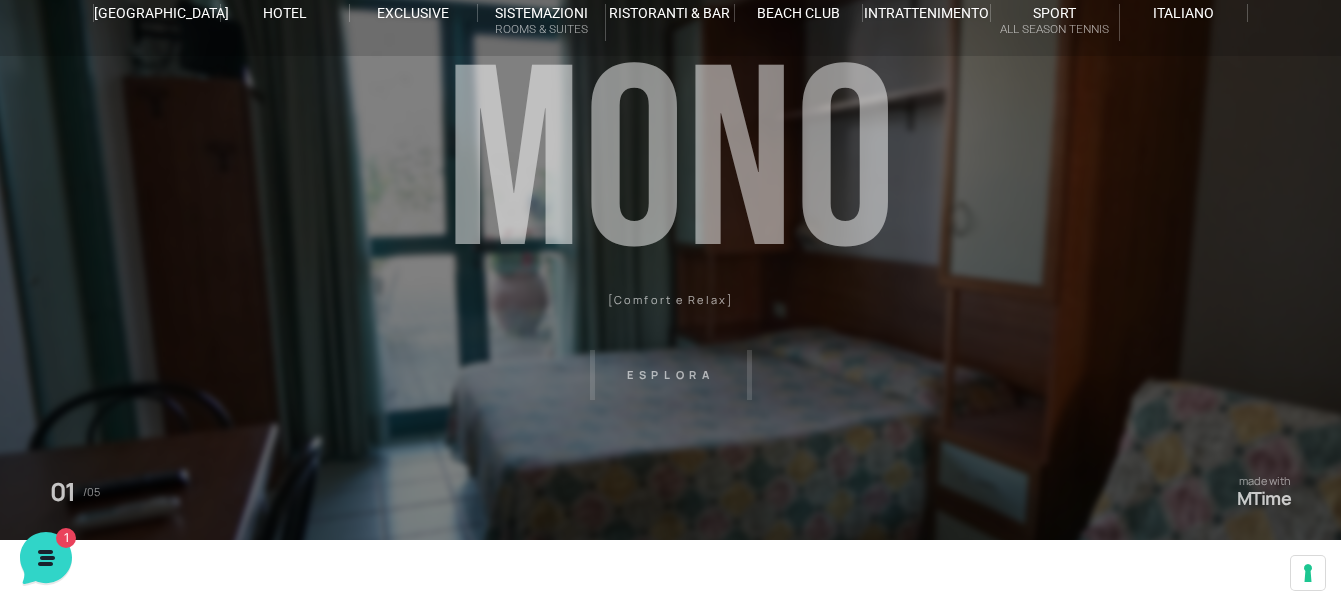 click on "Villaggio Hotel Resort
Riviera Del Conero
Centro Vacanze De Angelis
Eventi
Miss Italia
Cerimonie
Team building
Bambini e Ragazzi
Holly Beach Club
Holly Teeny Club
Holly Young Club
Piscine
Iscrizioni Holly Club
News
Media
Pacchetti
Contatti
Prenota Ora
De Angelis Resort
Parco Piscine
Oasi Naturale
Cappellina
Sala Convegni
Le Marche
Store
Concierge
Colonnina Ricarica
Mappa del Villaggio
Hotel
Suite Prestige
Camera Prestige
Camera Suite H
Sala Meeting
Exclusive
Villa Luxury
Dimora Padronale
Villa 601 Alpine
Villa Classic
Bilocale Garden Gold
Sistemazioni Rooms & Suites
Villa Trilocale Deluxe Numana
Villa Trilocale Deluxe Private Garden
Villa Bilocale Deluxe
Appartamento Trilocale Garden" at bounding box center [670, 350] 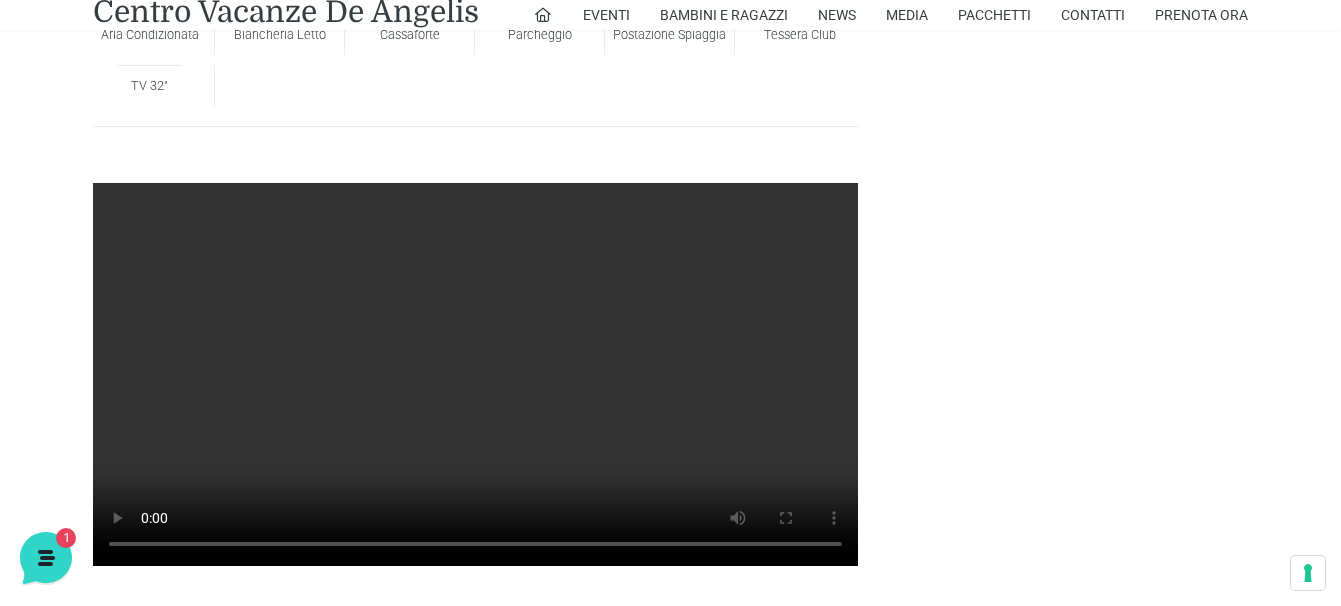 scroll, scrollTop: 1400, scrollLeft: 0, axis: vertical 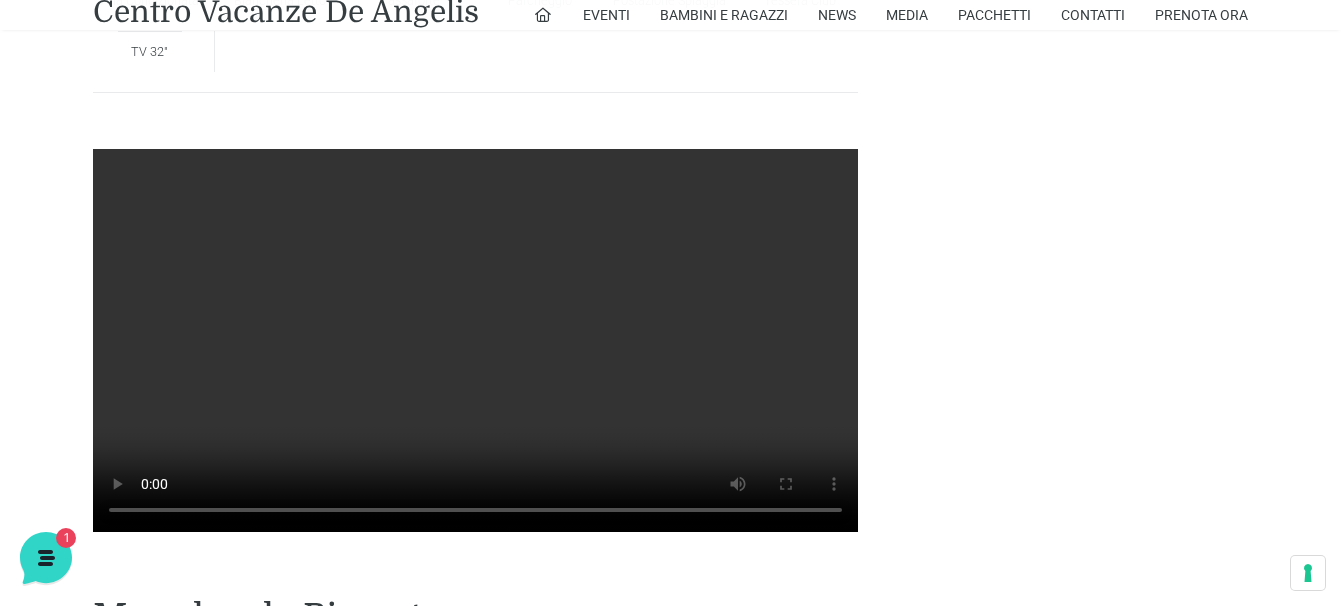 type 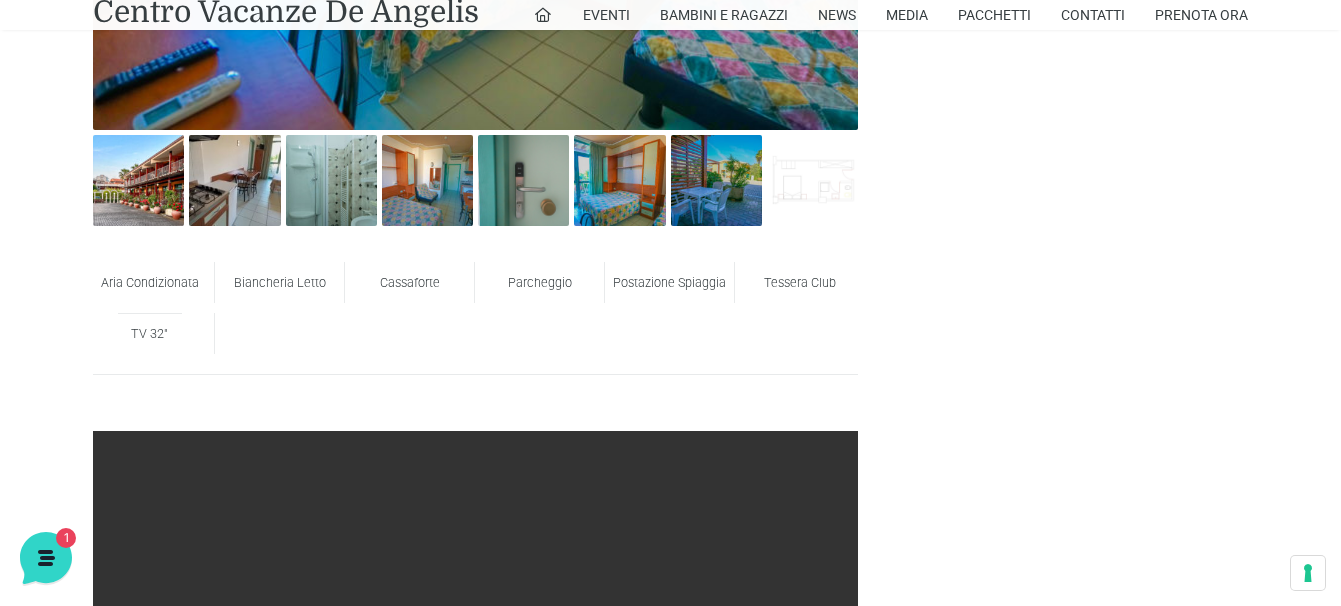 scroll, scrollTop: 1003, scrollLeft: 0, axis: vertical 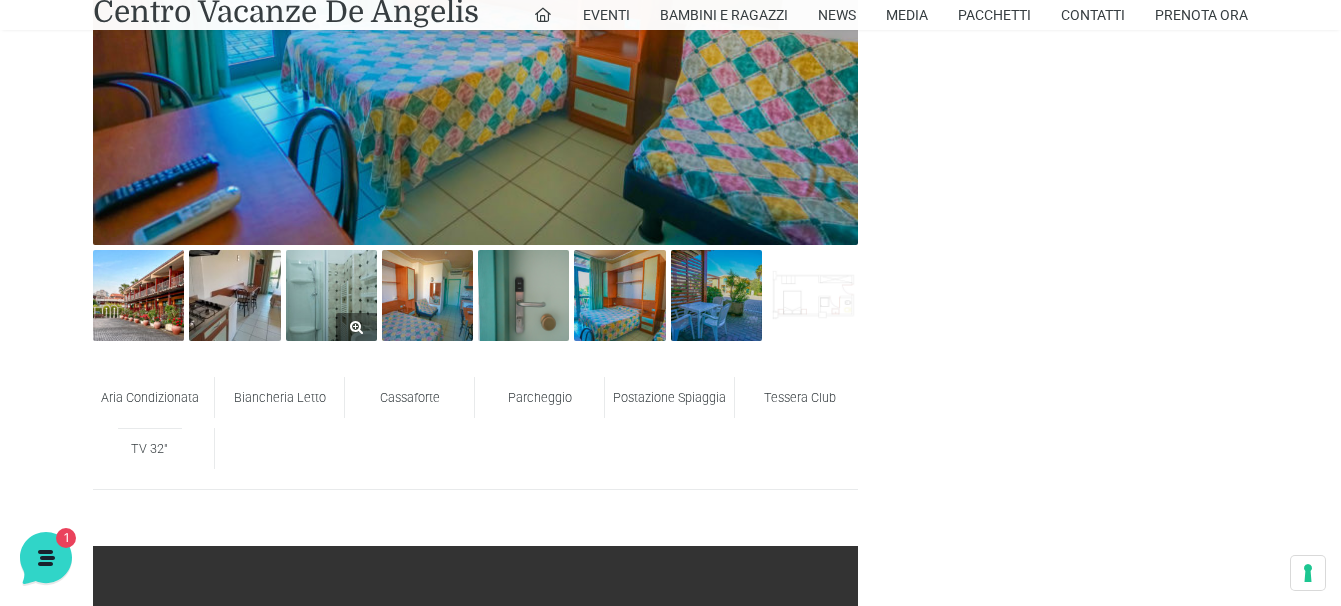 click at bounding box center [331, 295] 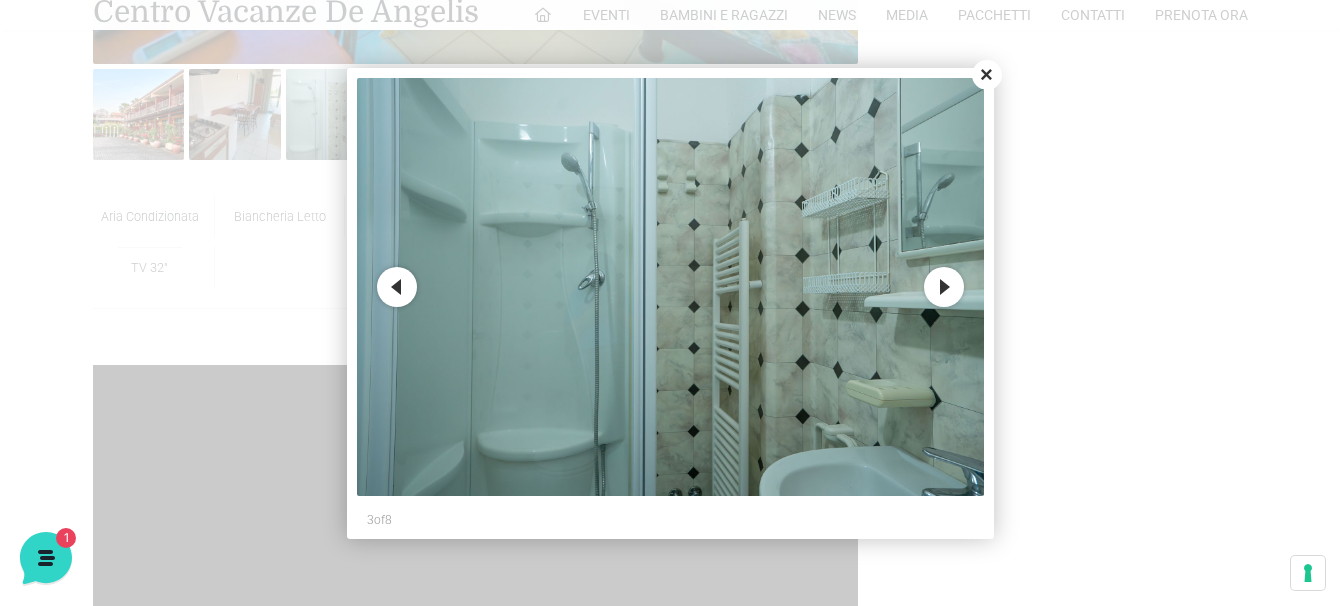 scroll, scrollTop: 1203, scrollLeft: 0, axis: vertical 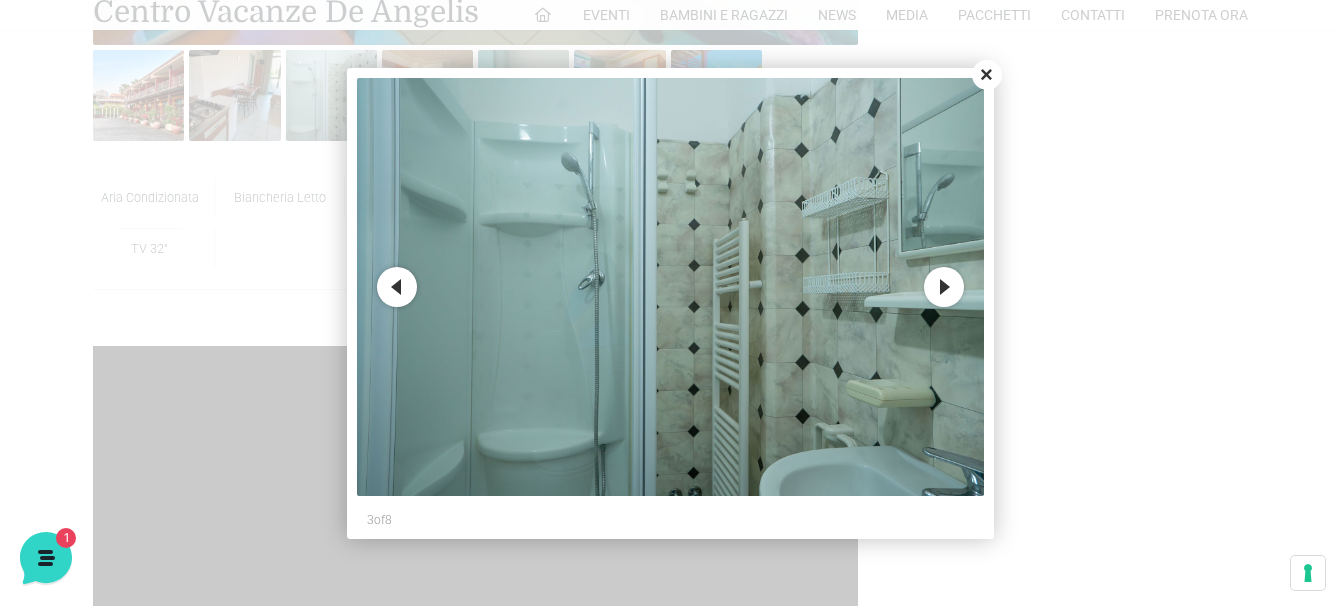 click on "Next" at bounding box center (944, 287) 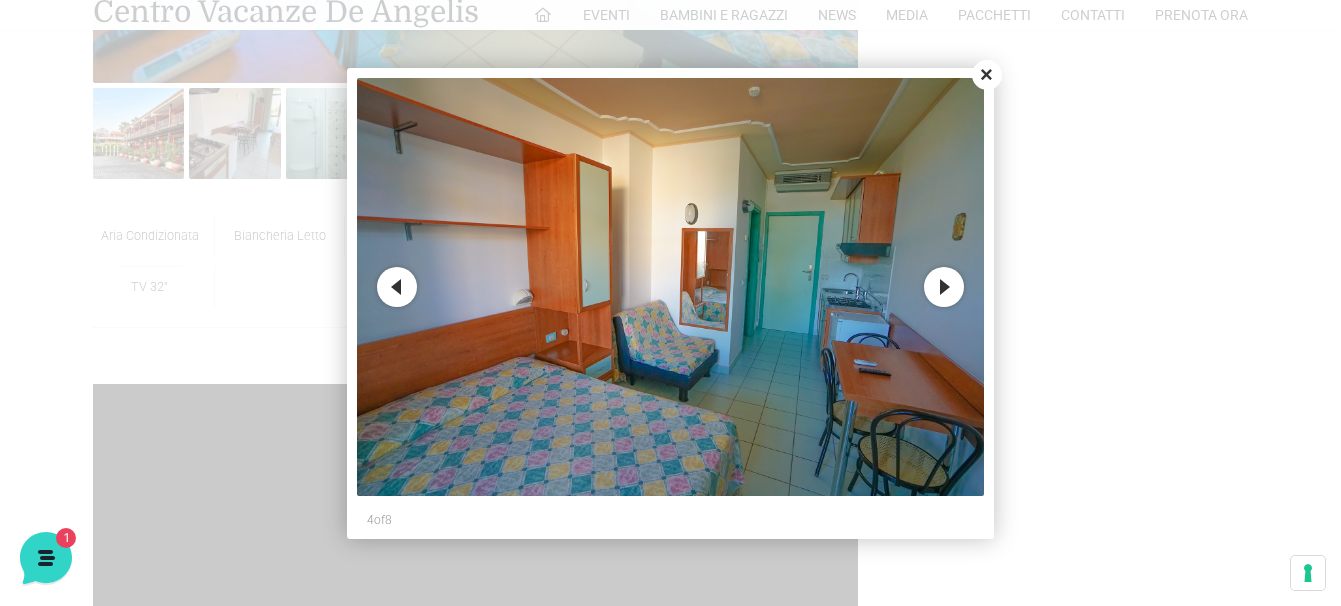 scroll, scrollTop: 1103, scrollLeft: 0, axis: vertical 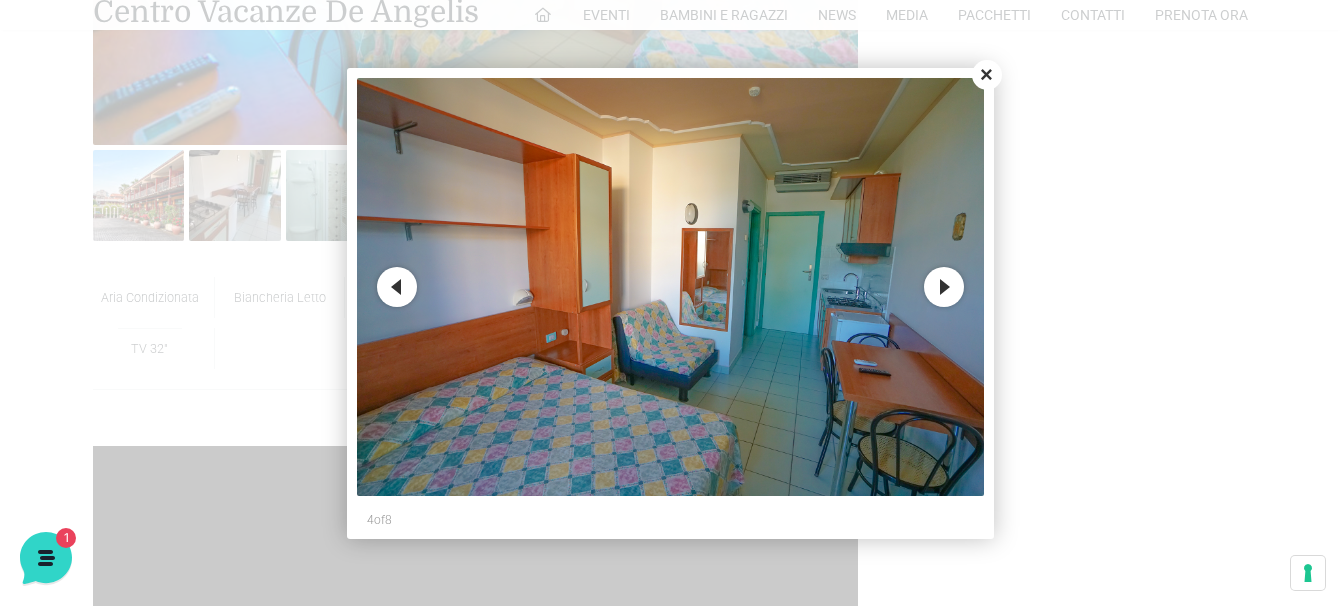 click on "Close" at bounding box center (987, 75) 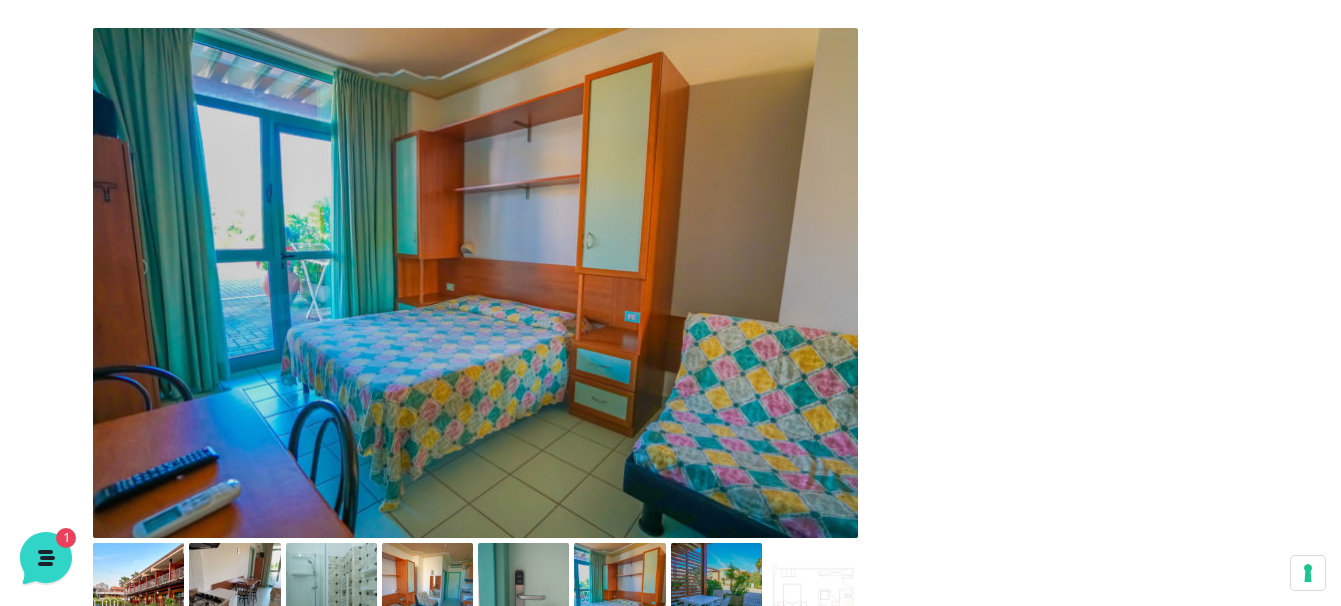 scroll, scrollTop: 703, scrollLeft: 0, axis: vertical 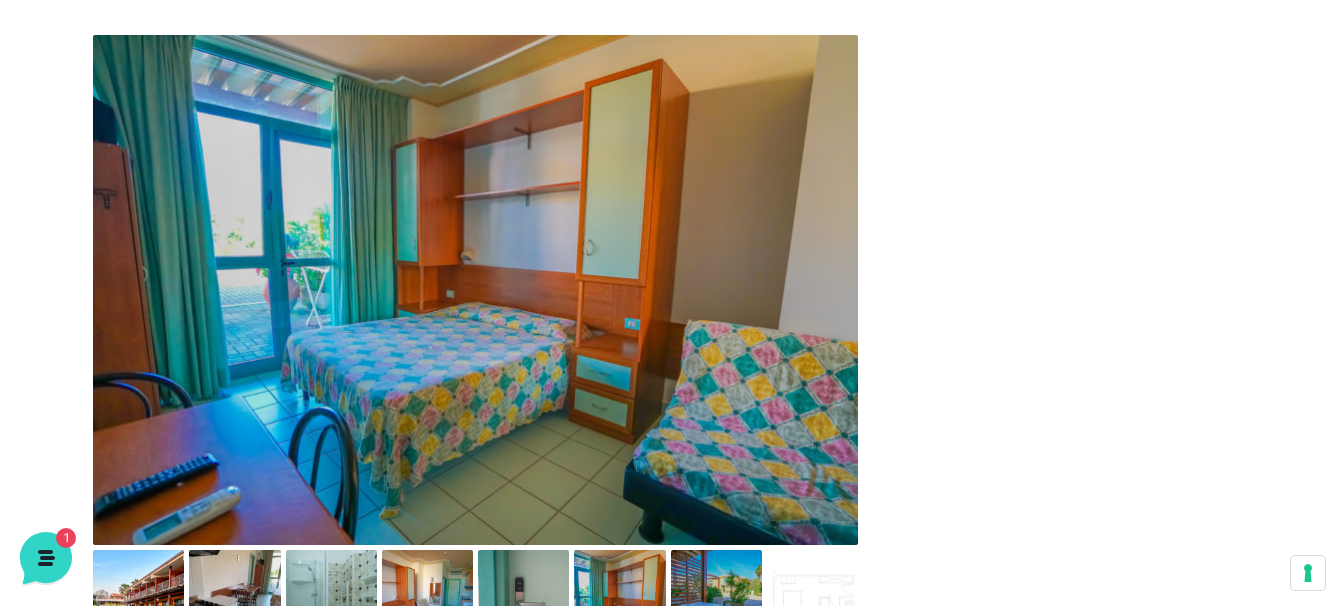click at bounding box center [475, 290] 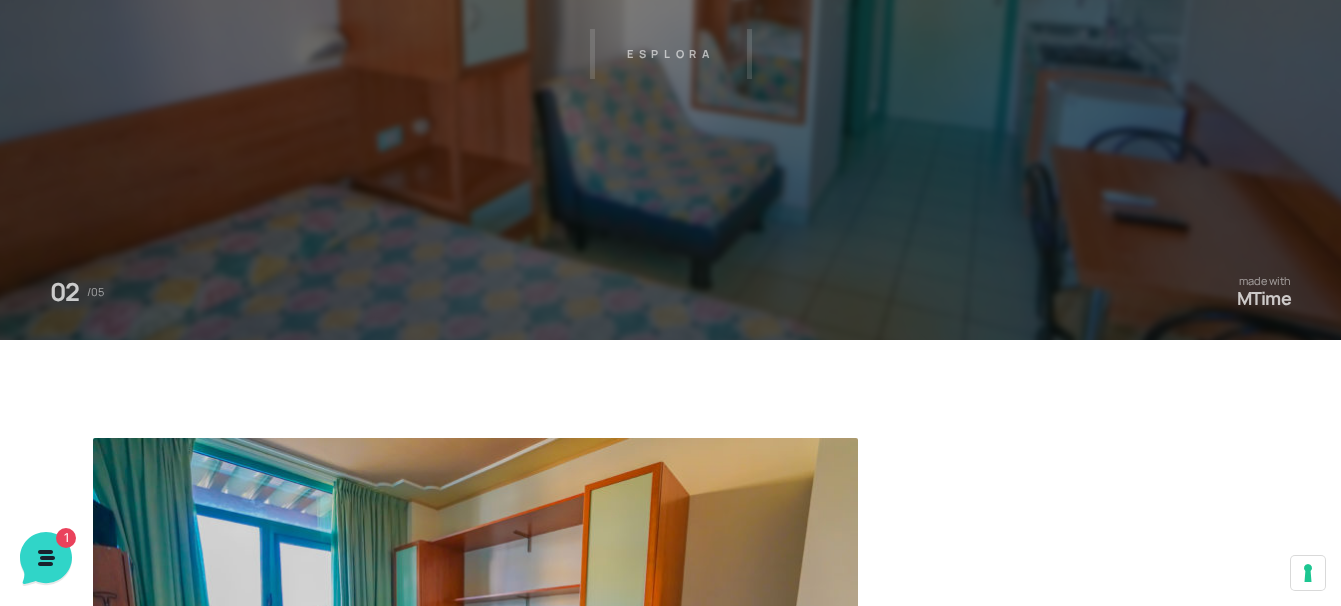scroll, scrollTop: 100, scrollLeft: 0, axis: vertical 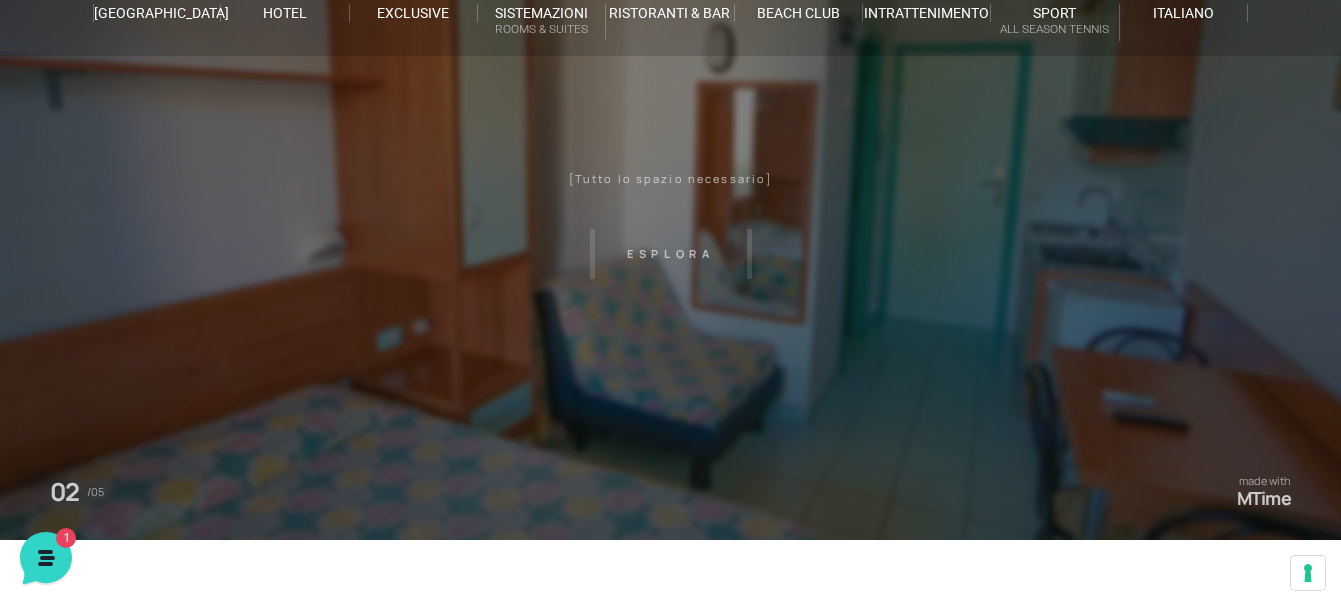 click on "Villaggio Hotel Resort
Riviera Del Conero
Centro Vacanze De Angelis
Eventi
Miss Italia
Cerimonie
Team building
Bambini e Ragazzi
Holly Beach Club
Holly Teeny Club
Holly Young Club
Piscine
Iscrizioni Holly Club
News
Media
Pacchetti
Contatti
Prenota Ora
De Angelis Resort
Parco Piscine
Oasi Naturale
Cappellina
Sala Convegni
Le Marche
Store
Concierge
Colonnina Ricarica
Mappa del Villaggio
Hotel
Suite Prestige
Camera Prestige
Camera Suite H
Sala Meeting
Exclusive
Villa Luxury
Dimora Padronale
Villa 601 Alpine
Villa Classic
Bilocale Garden Gold
Sistemazioni Rooms & Suites
Villa Trilocale Deluxe Numana
Villa Trilocale Deluxe Private Garden
Villa Bilocale Deluxe
Appartamento Trilocale Garden" at bounding box center (670, 350) 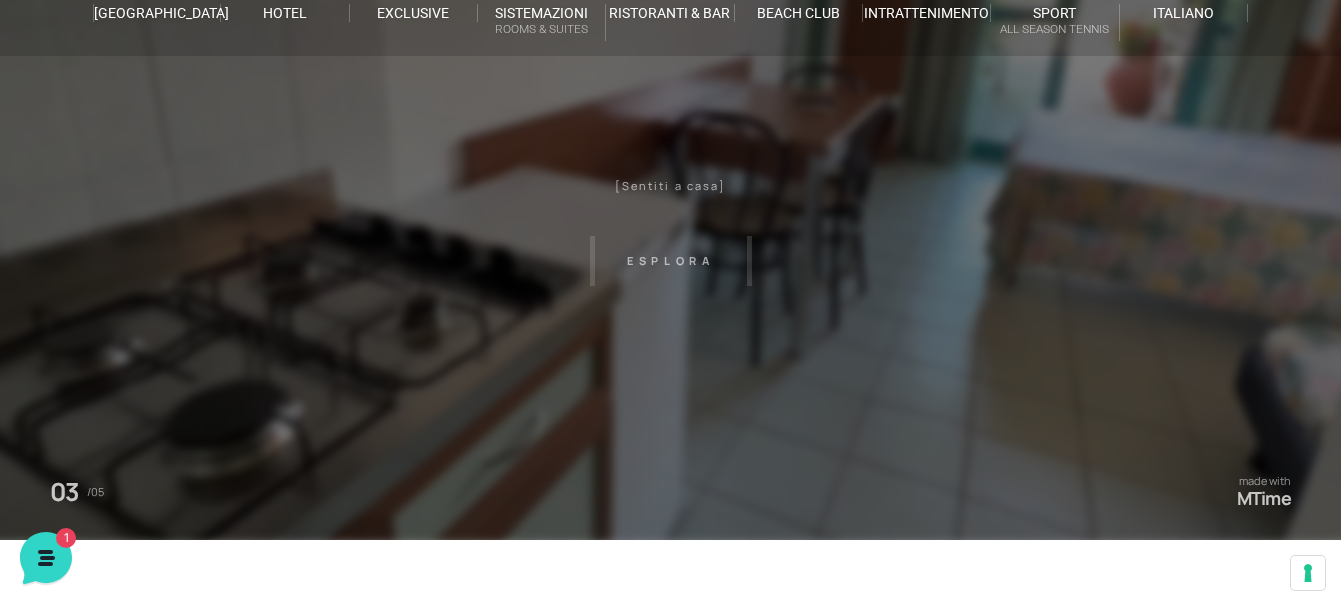 click on "Villaggio Hotel Resort
Riviera Del Conero
Centro Vacanze De Angelis
Eventi
Miss Italia
Cerimonie
Team building
Bambini e Ragazzi
Holly Beach Club
Holly Teeny Club
Holly Young Club
Piscine
Iscrizioni Holly Club
News
Media
Pacchetti
Contatti
Prenota Ora
De Angelis Resort
Parco Piscine
Oasi Naturale
Cappellina
Sala Convegni
Le Marche
Store
Concierge
Colonnina Ricarica
Mappa del Villaggio
Hotel
Suite Prestige
Camera Prestige
Camera Suite H
Sala Meeting
Exclusive
Villa Luxury
Dimora Padronale
Villa 601 Alpine
Villa Classic
Bilocale Garden Gold
Sistemazioni Rooms & Suites
Villa Trilocale Deluxe Numana
Villa Trilocale Deluxe Private Garden
Villa Bilocale Deluxe
Appartamento Trilocale Garden" at bounding box center (670, 350) 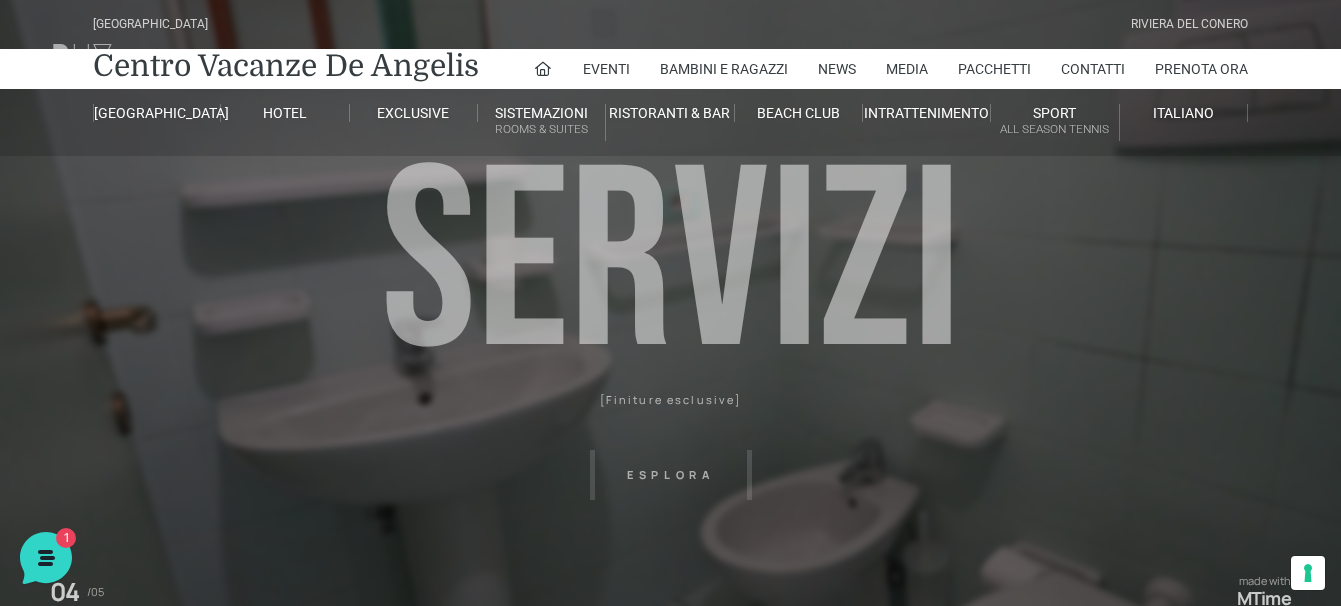 click on "Villaggio Hotel Resort
Riviera Del Conero
Centro Vacanze De Angelis
Eventi
Miss Italia
Cerimonie
Team building
Bambini e Ragazzi
Holly Beach Club
Holly Teeny Club
Holly Young Club
Piscine
Iscrizioni Holly Club
News
Media
Pacchetti
Contatti
Prenota Ora
De Angelis Resort
Parco Piscine
Oasi Naturale
Cappellina
Sala Convegni
Le Marche
Store
Concierge
Colonnina Ricarica
Mappa del Villaggio
Hotel
Suite Prestige
Camera Prestige
Camera Suite H
Sala Meeting
Exclusive
Villa Luxury
Dimora Padronale
Villa 601 Alpine
Villa Classic
Bilocale Garden Gold
Sistemazioni Rooms & Suites
Villa Trilocale Deluxe Numana
Villa Trilocale Deluxe Private Garden
Villa Bilocale Deluxe
Appartamento Trilocale Garden" at bounding box center [670, 450] 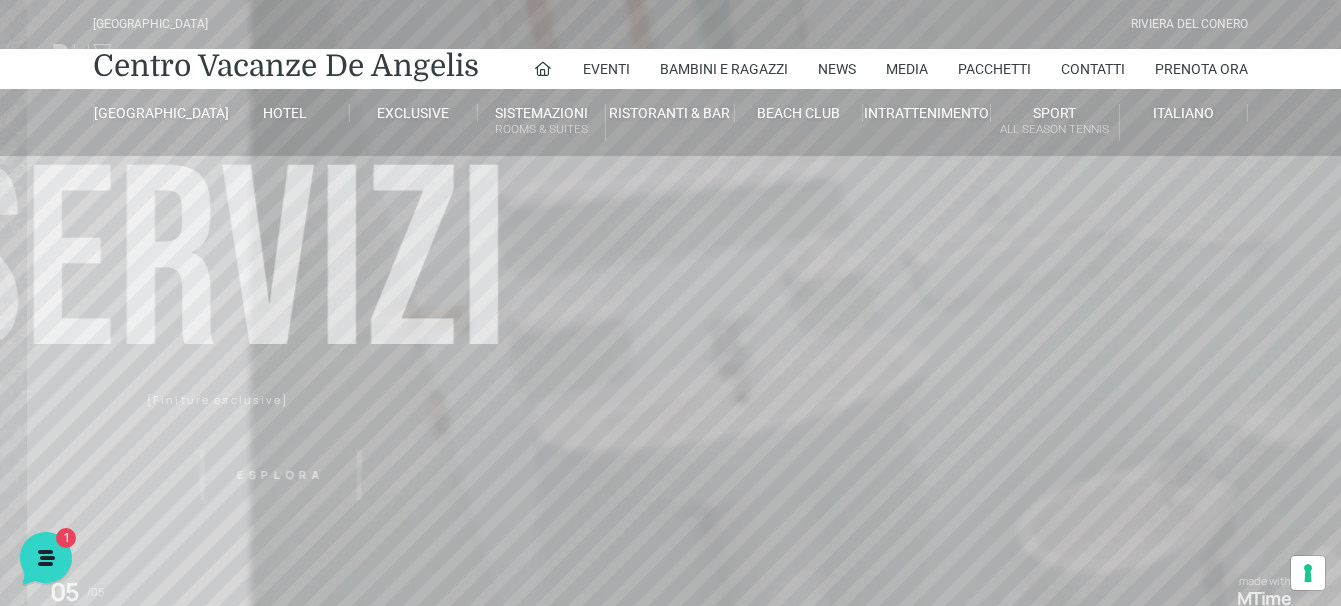 click on "Villaggio Hotel Resort
Riviera Del Conero
Centro Vacanze De Angelis
Eventi
Miss Italia
Cerimonie
Team building
Bambini e Ragazzi
Holly Beach Club
Holly Teeny Club
Holly Young Club
Piscine
Iscrizioni Holly Club
News
Media
Pacchetti
Contatti
Prenota Ora
De Angelis Resort
Parco Piscine
Oasi Naturale
Cappellina
Sala Convegni
Le Marche
Store
Concierge
Colonnina Ricarica
Mappa del Villaggio
Hotel
Suite Prestige
Camera Prestige
Camera Suite H
Sala Meeting
Exclusive
Villa Luxury
Dimora Padronale
Villa 601 Alpine
Villa Classic
Bilocale Garden Gold
Sistemazioni Rooms & Suites
Villa Trilocale Deluxe Numana
Villa Trilocale Deluxe Private Garden
Villa Bilocale Deluxe
Appartamento Trilocale Garden" at bounding box center [670, 450] 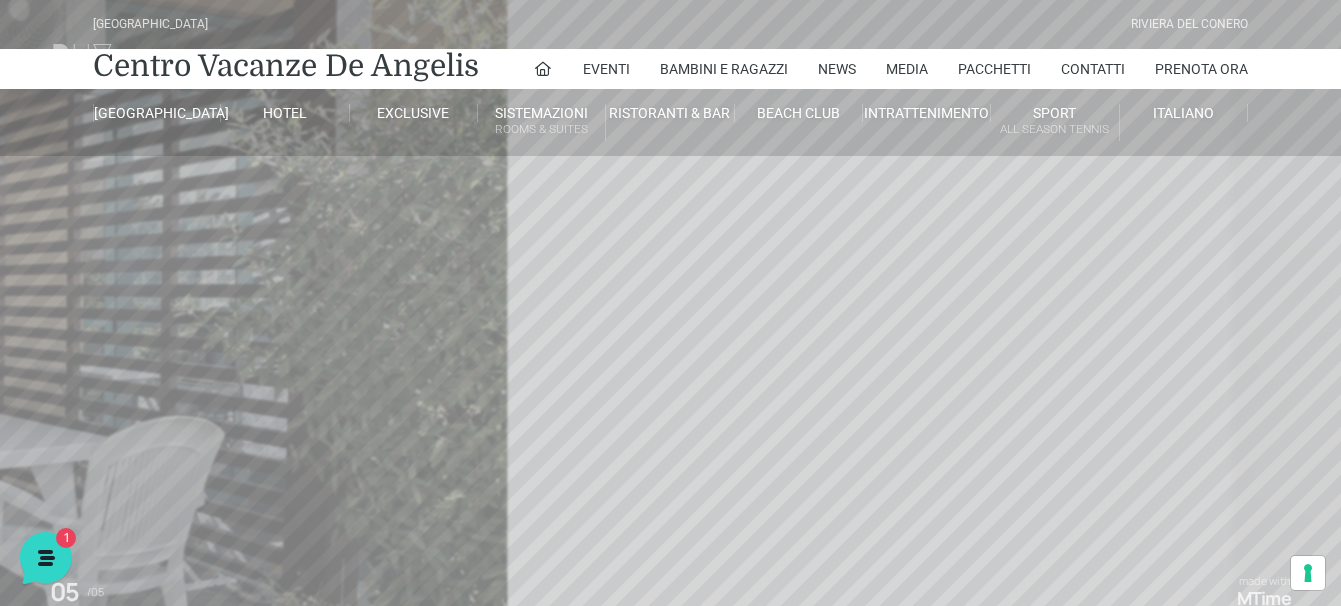 click on "[GEOGRAPHIC_DATA]
[GEOGRAPHIC_DATA]
Centro Vacanze [GEOGRAPHIC_DATA]
Eventi
Miss Italia
Cerimonie
Team building
Bambini e Ragazzi
Holly Beach Club
Holly Teeny Club
[PERSON_NAME] Club
Piscine
Iscrizioni Holly Club
News
Media
Pacchetti
Contatti
Prenota Ora
[GEOGRAPHIC_DATA]
Parco Piscine
Oasi Naturale
Cappellina
Sala Convegni
[GEOGRAPHIC_DATA]
Store
Concierge
Colonnina Ricarica
Mappa del Villaggio
Hotel
Suite Prestige
Camera Prestige
Camera Suite H
Sala Meeting
Exclusive
[GEOGRAPHIC_DATA]
Dimora Padronale
Villa 601 Alpine
Villa Classic
Bilocale Garden Gold
Sistemazioni Rooms & Suites
[GEOGRAPHIC_DATA] Deluxe Numana
Villa Trilocale Deluxe Private Garden
Villa Bilocale Deluxe
Appartamento Trilocale Garden" at bounding box center (670, 450) 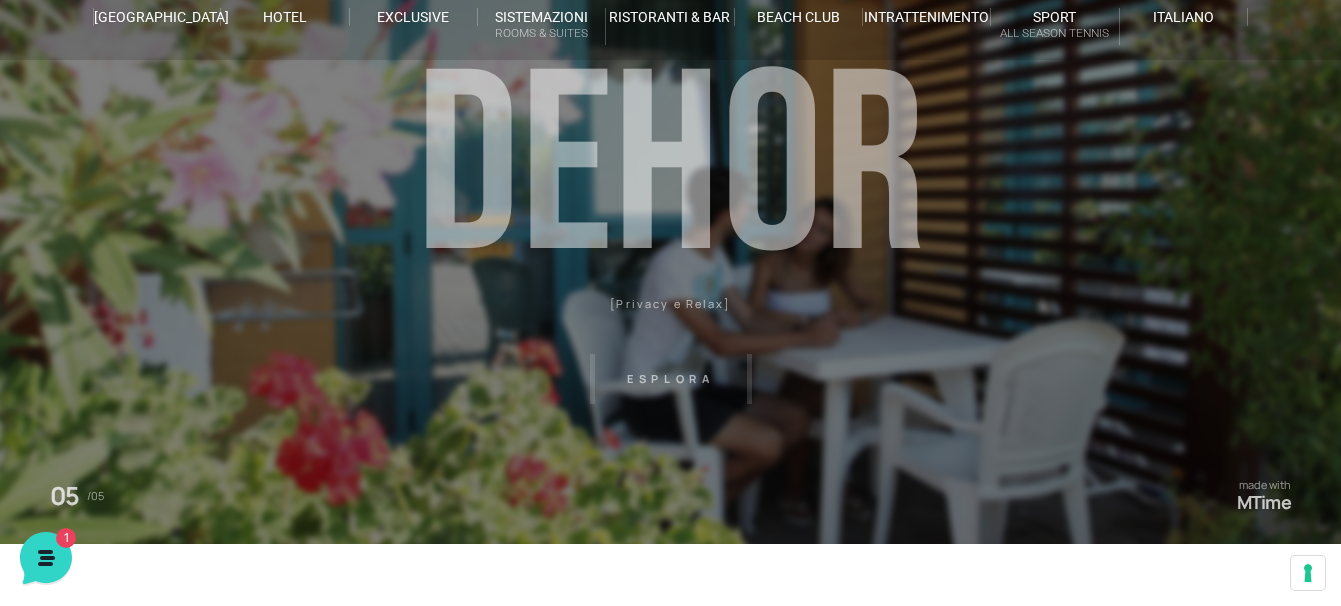 scroll, scrollTop: 0, scrollLeft: 0, axis: both 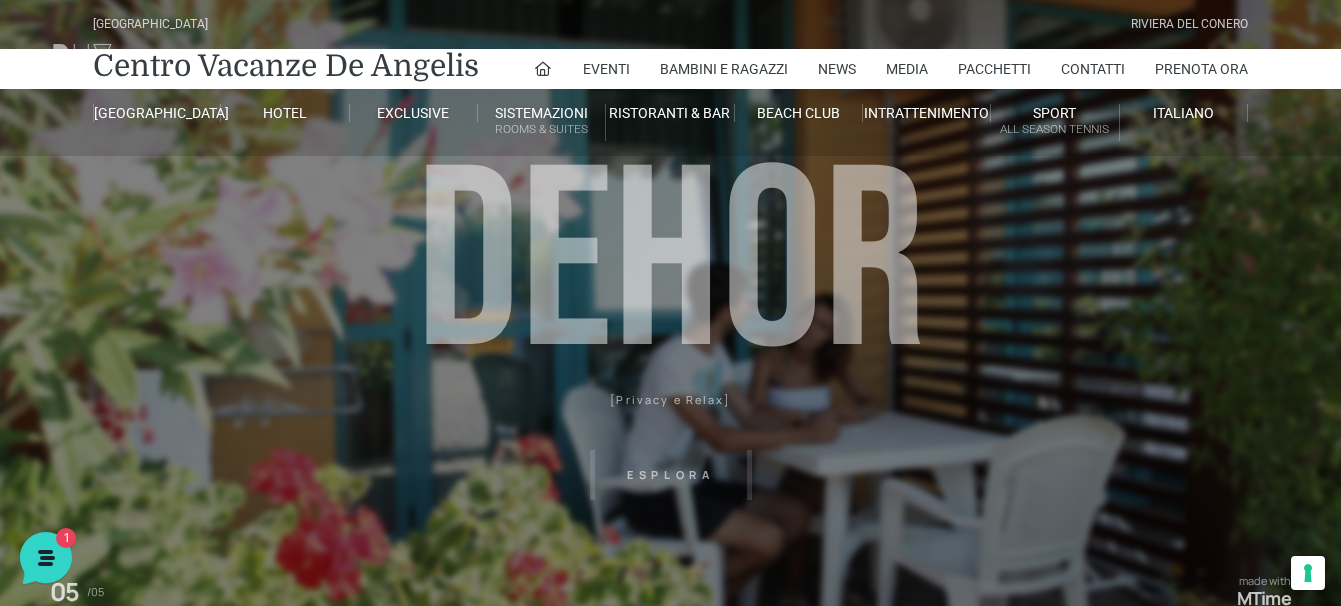 drag, startPoint x: 925, startPoint y: 333, endPoint x: 841, endPoint y: 330, distance: 84.05355 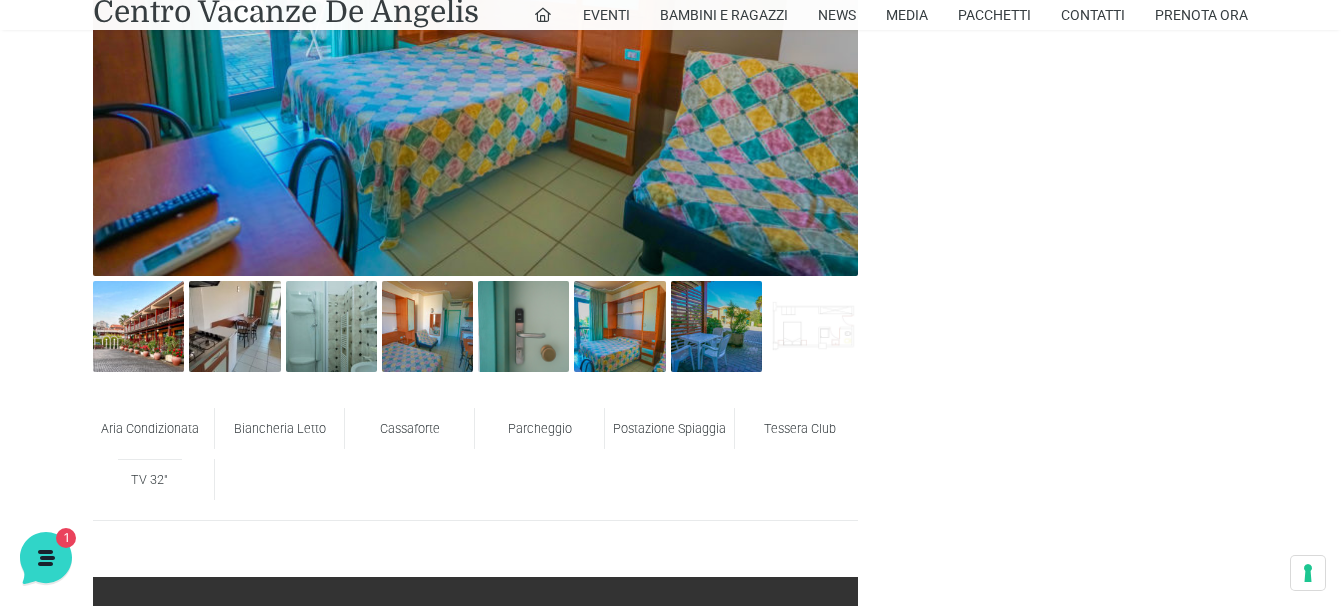 scroll, scrollTop: 1000, scrollLeft: 0, axis: vertical 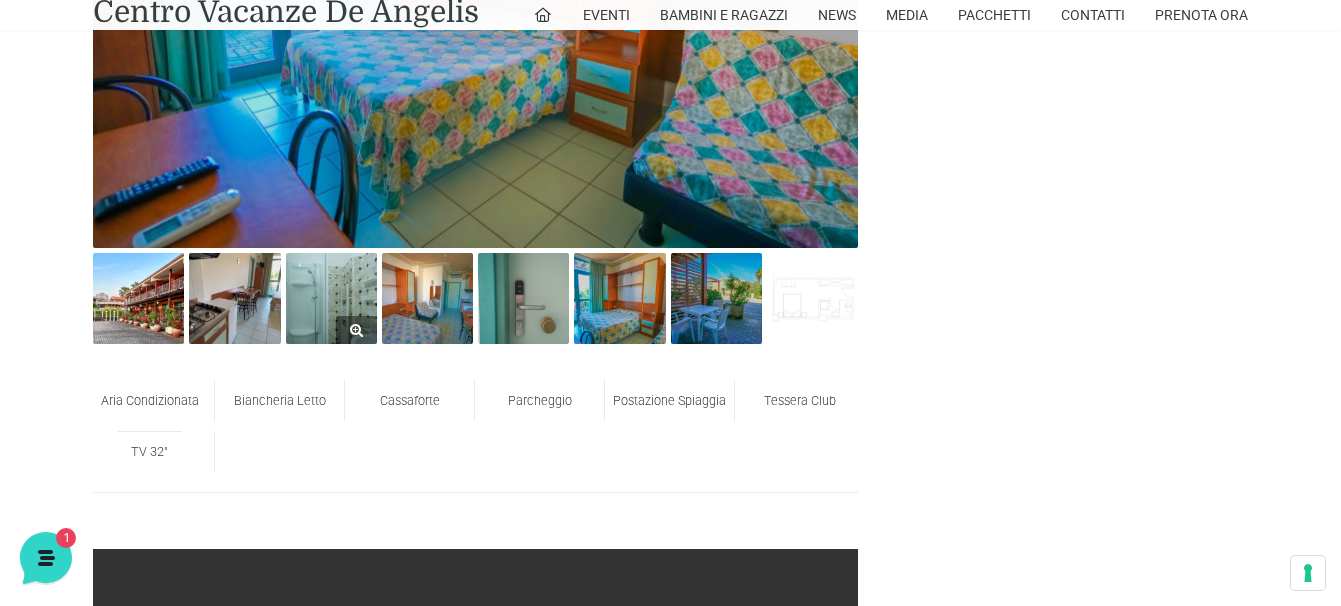 click at bounding box center (331, 298) 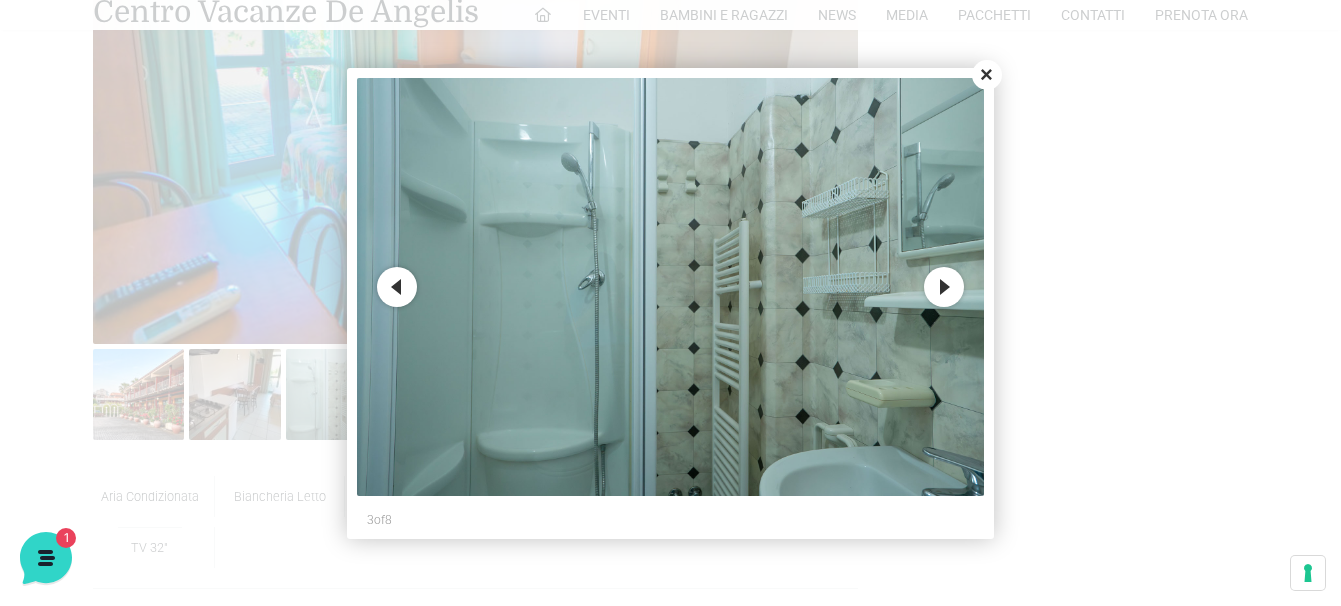 scroll, scrollTop: 900, scrollLeft: 0, axis: vertical 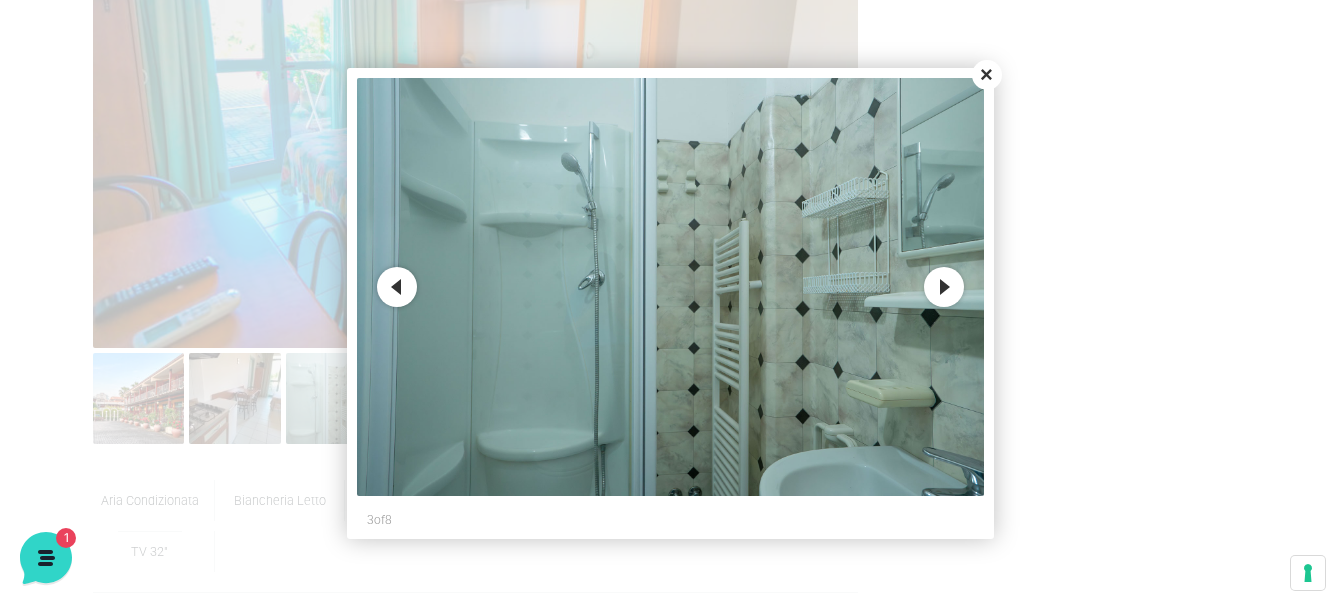 click on "Next" at bounding box center [944, 287] 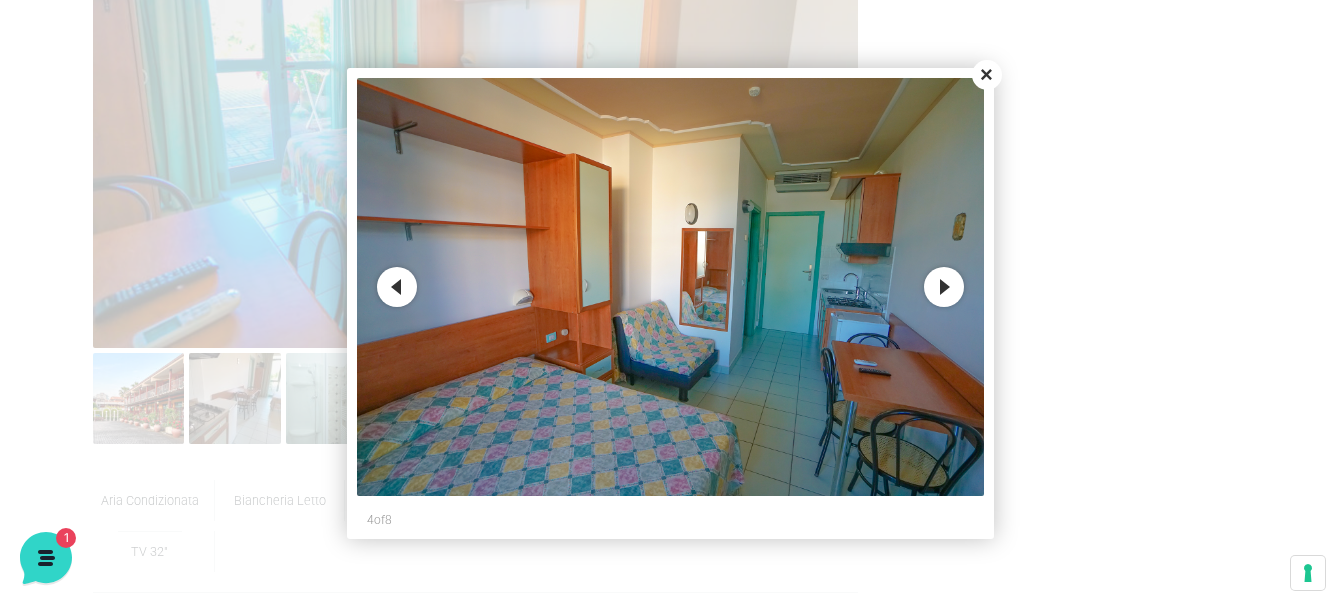 click on "Next" at bounding box center (944, 287) 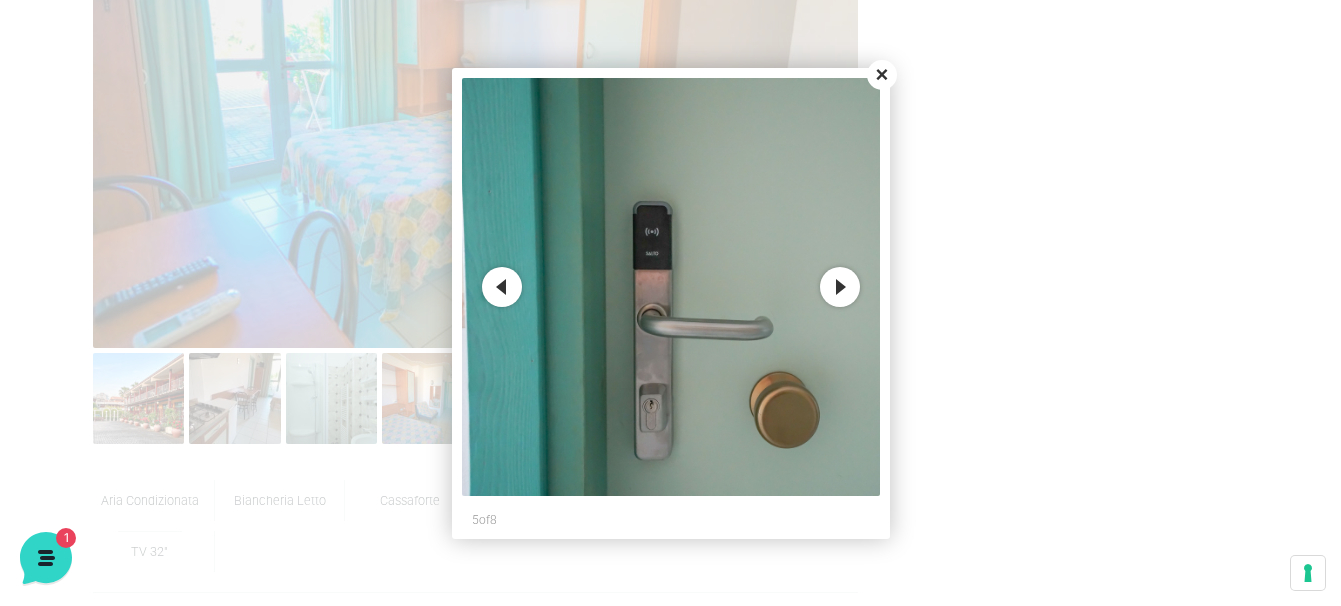click on "Next" at bounding box center [840, 287] 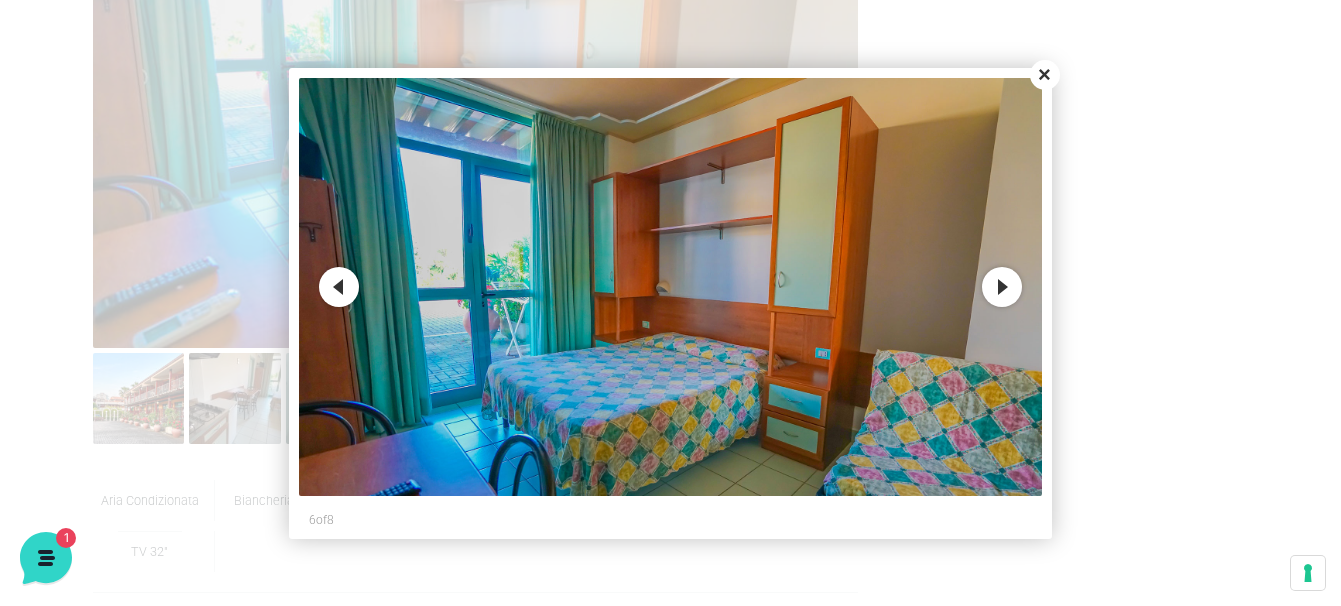 click at bounding box center (670, 287) 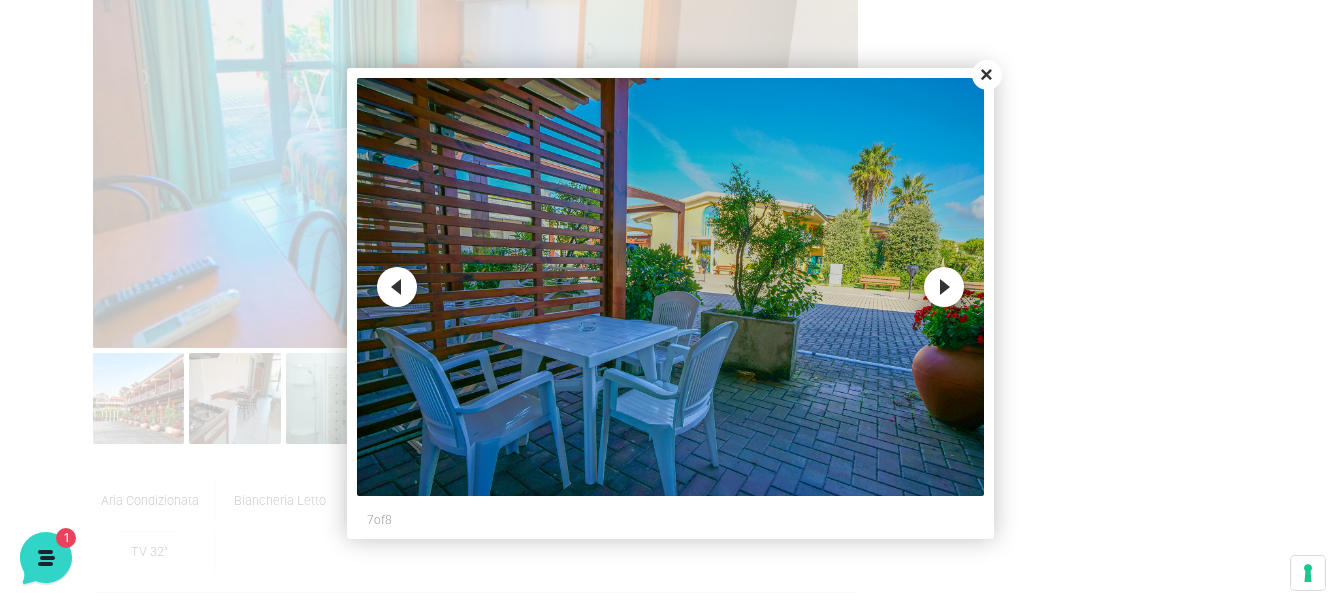click on "Next" at bounding box center [944, 287] 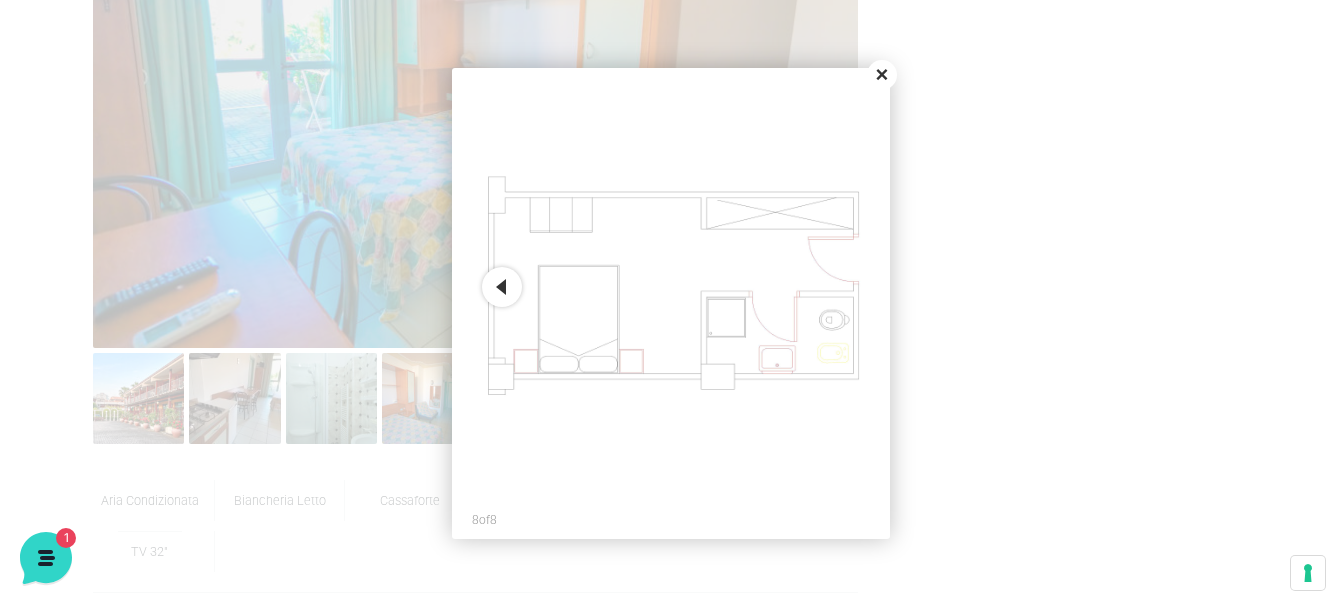 click on "Close" at bounding box center (882, 75) 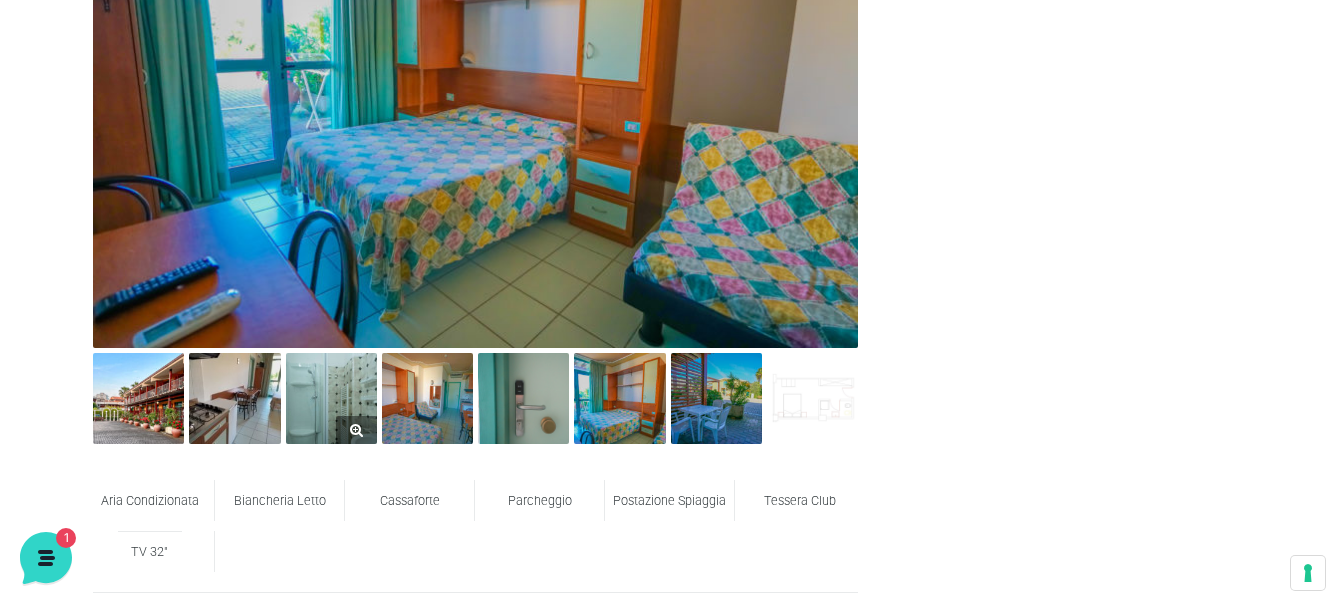 click at bounding box center (331, 398) 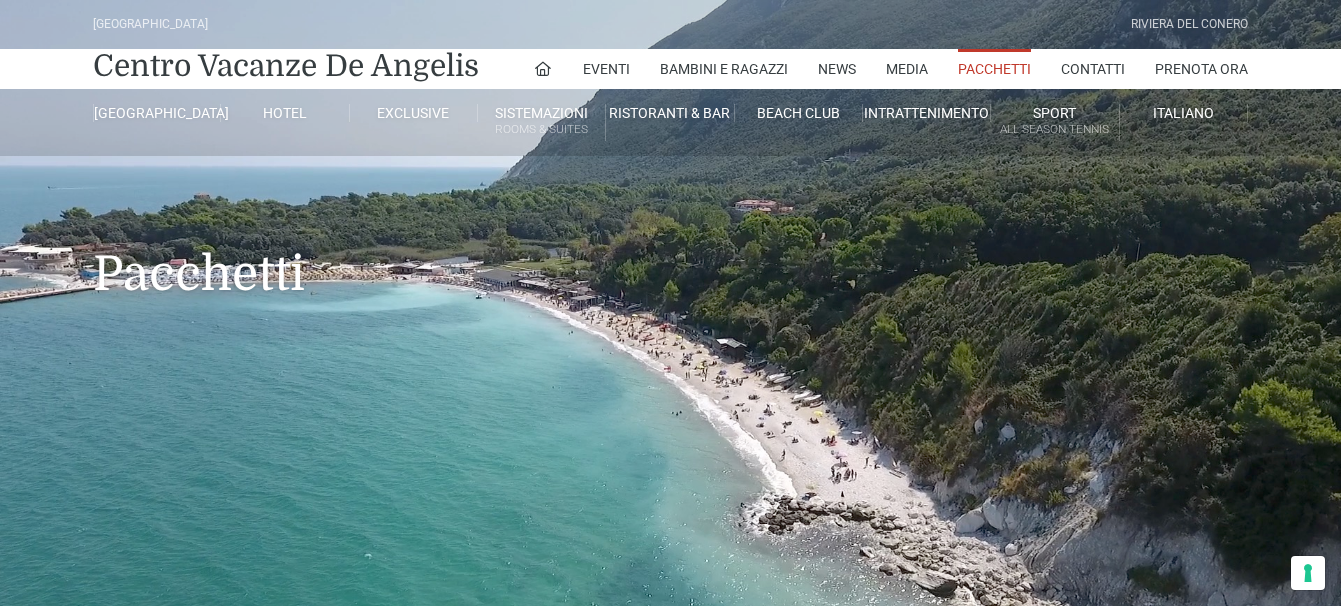 scroll, scrollTop: 0, scrollLeft: 0, axis: both 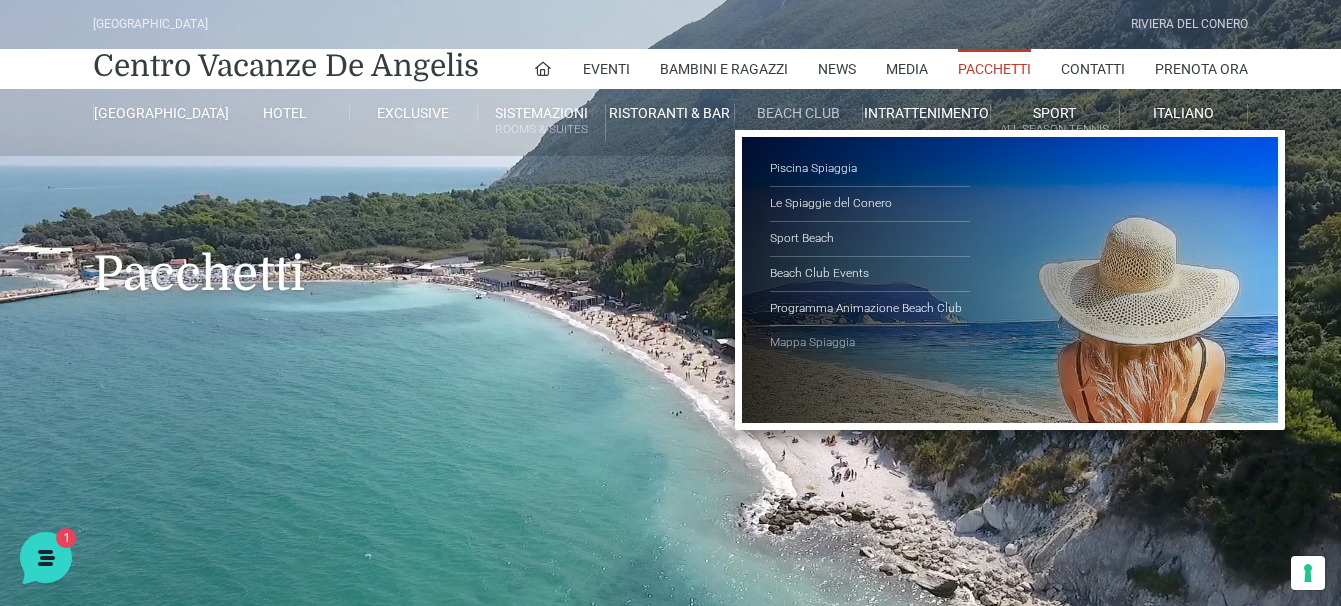 click on "Mappa Spiaggia" at bounding box center (870, 343) 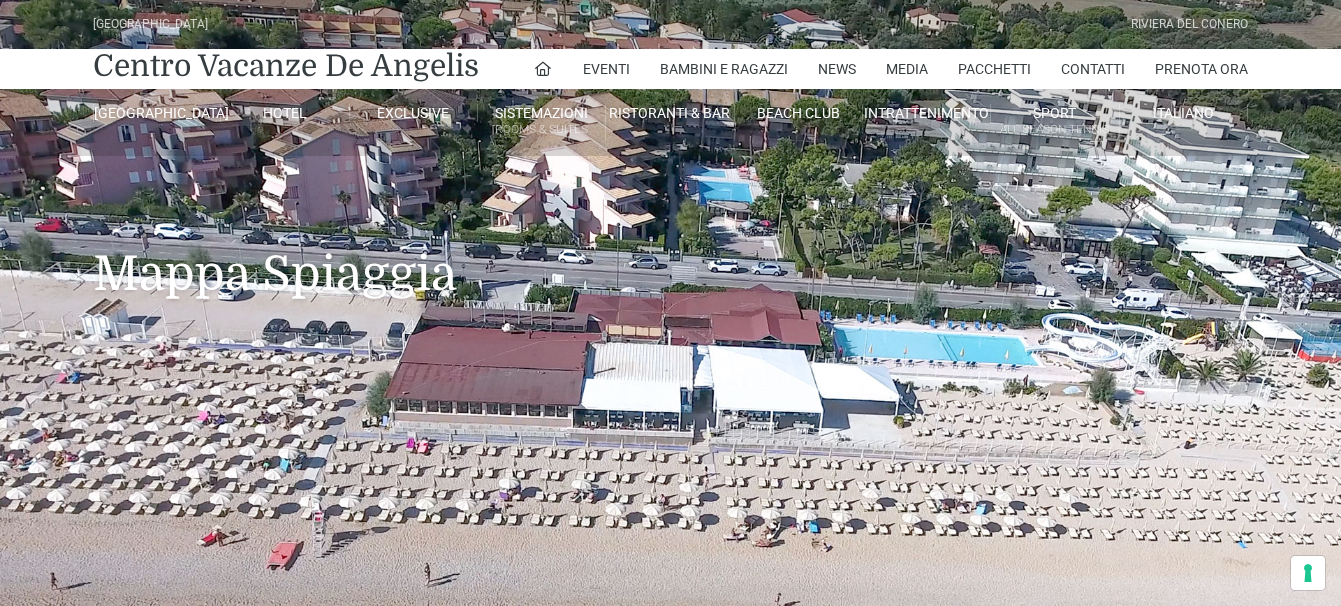 scroll, scrollTop: 0, scrollLeft: 0, axis: both 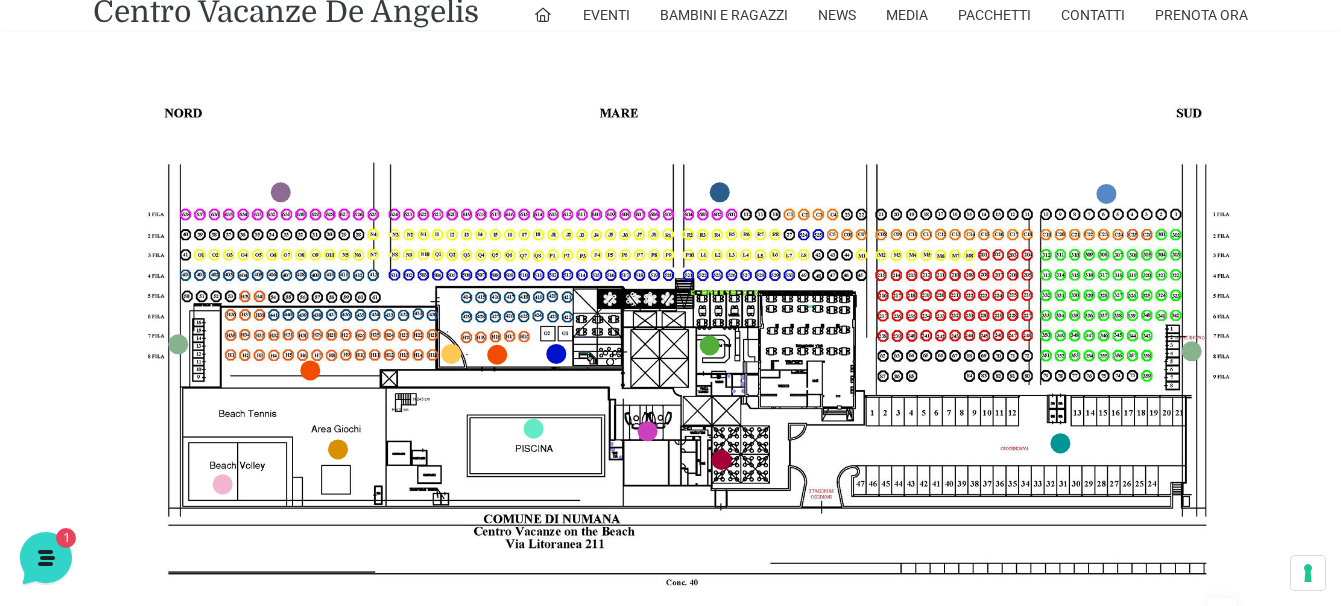 click at bounding box center (672, 329) 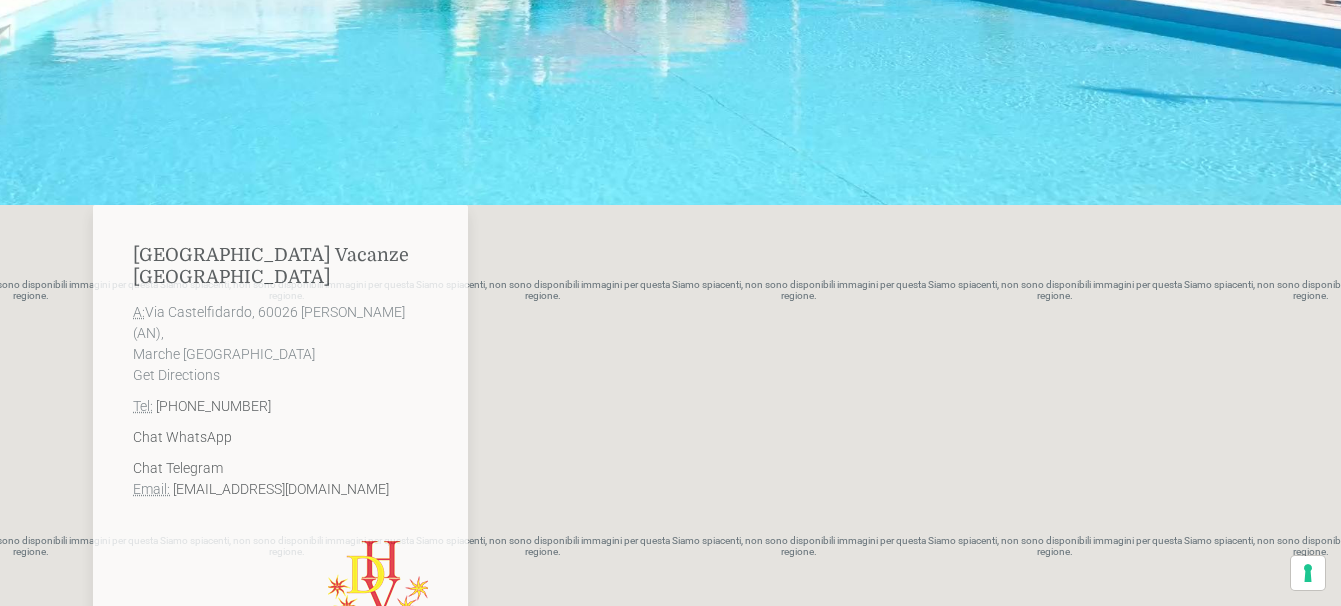 scroll, scrollTop: 800, scrollLeft: 0, axis: vertical 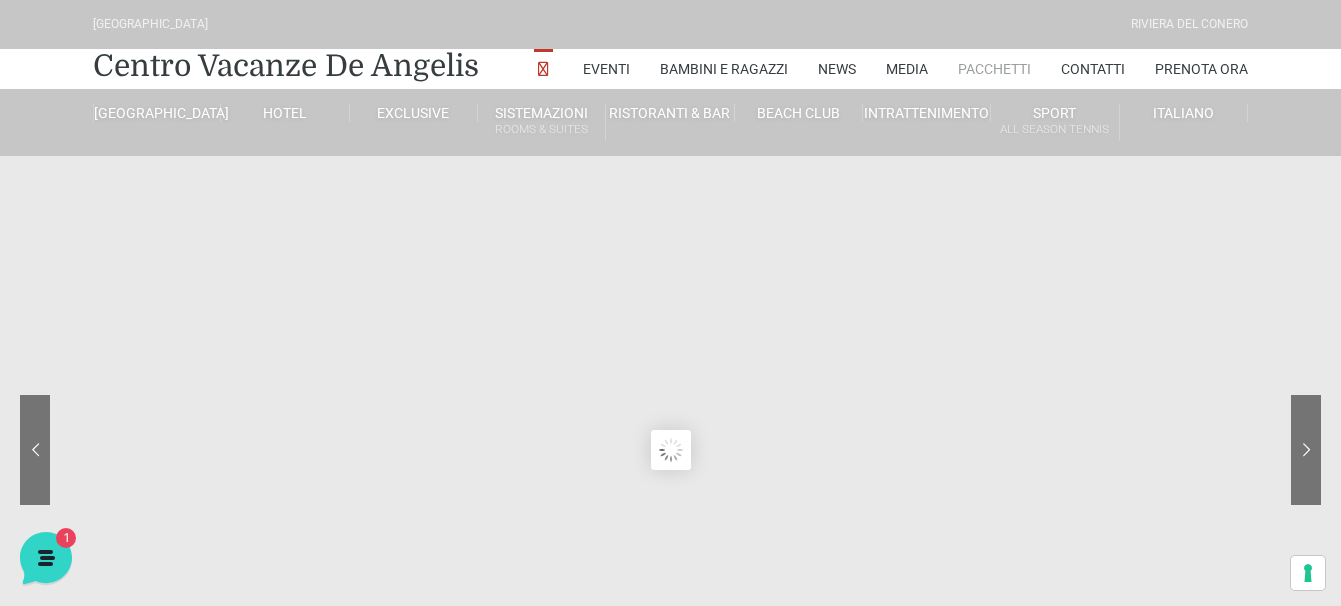 click on "Pacchetti" at bounding box center (994, 69) 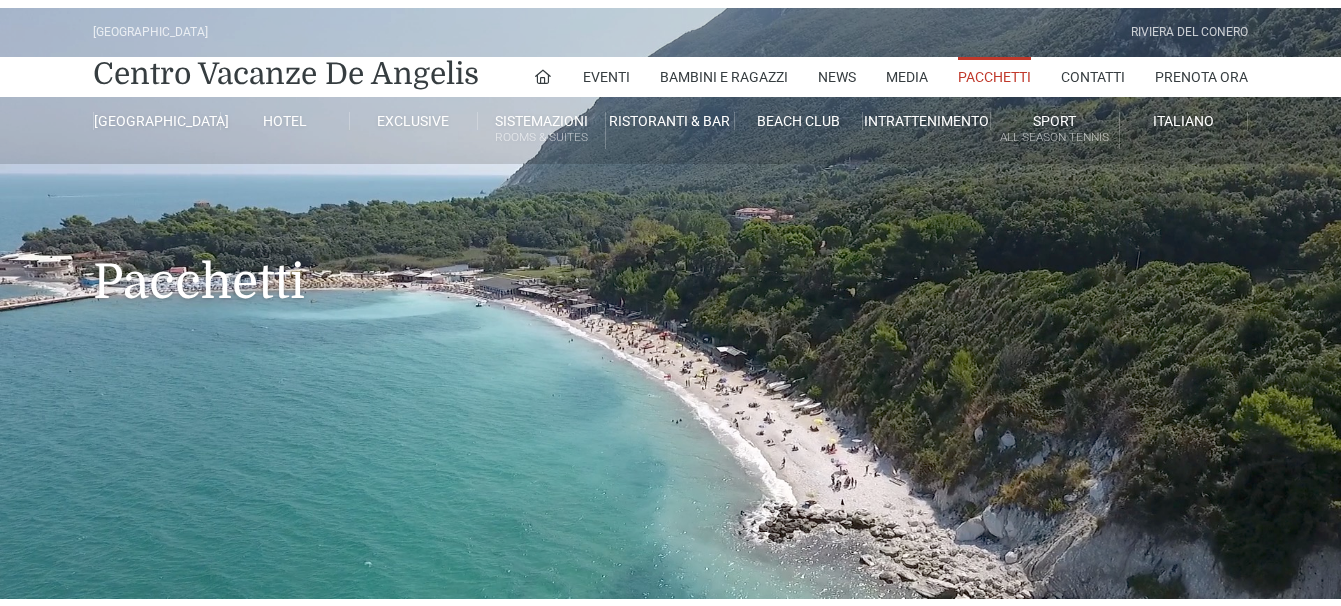 scroll, scrollTop: 0, scrollLeft: 0, axis: both 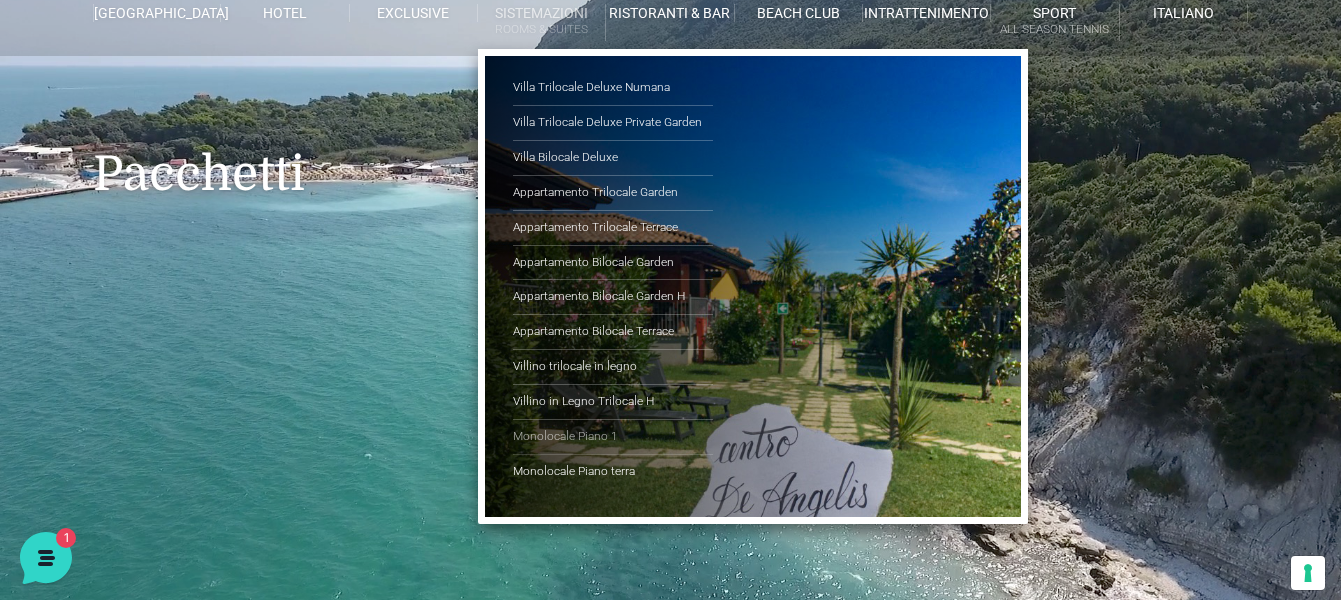 click on "Monolocale Piano 1" at bounding box center (613, 437) 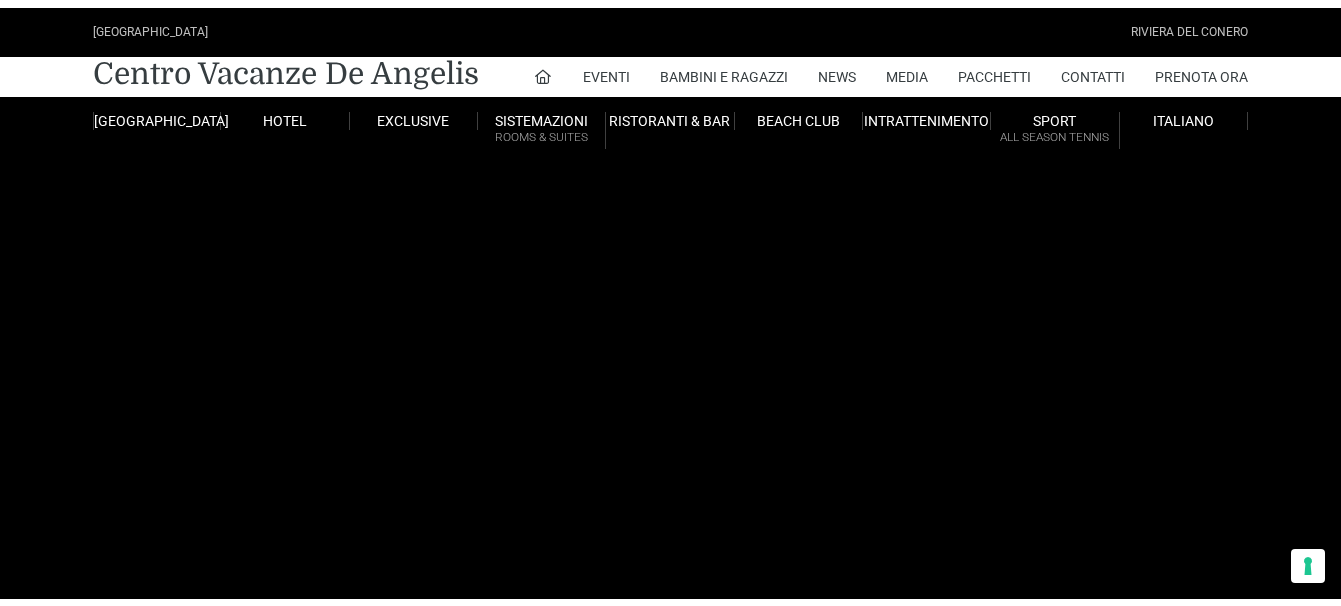 scroll, scrollTop: 0, scrollLeft: 0, axis: both 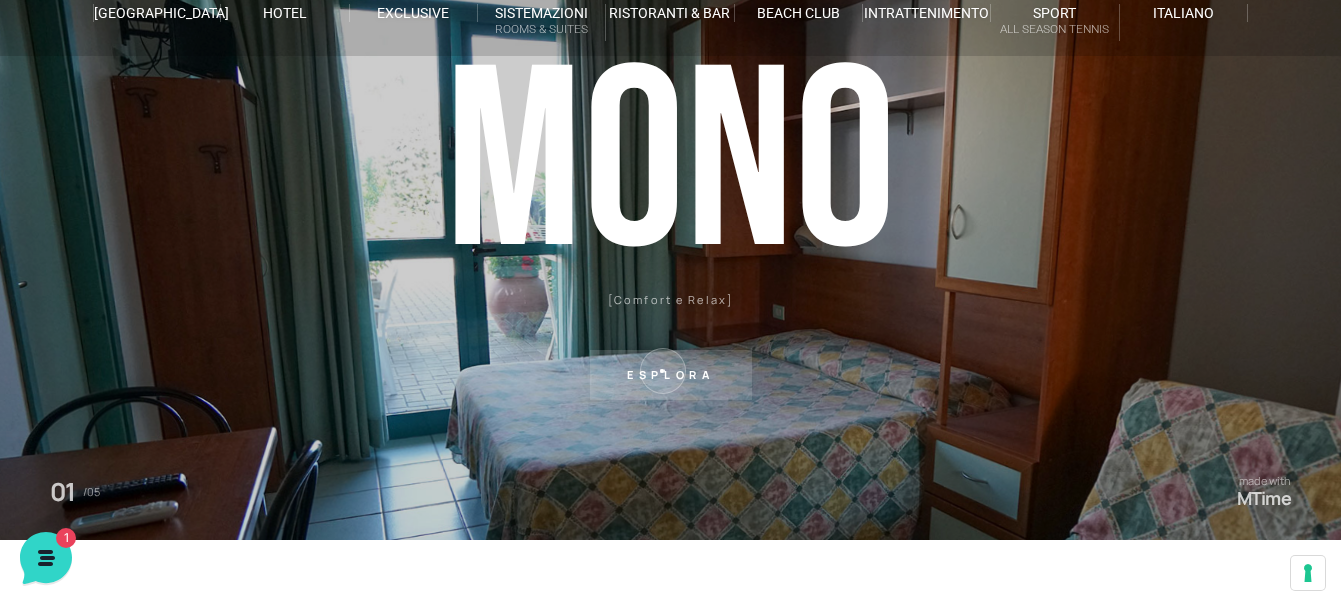 click on "Esplora" at bounding box center (671, 375) 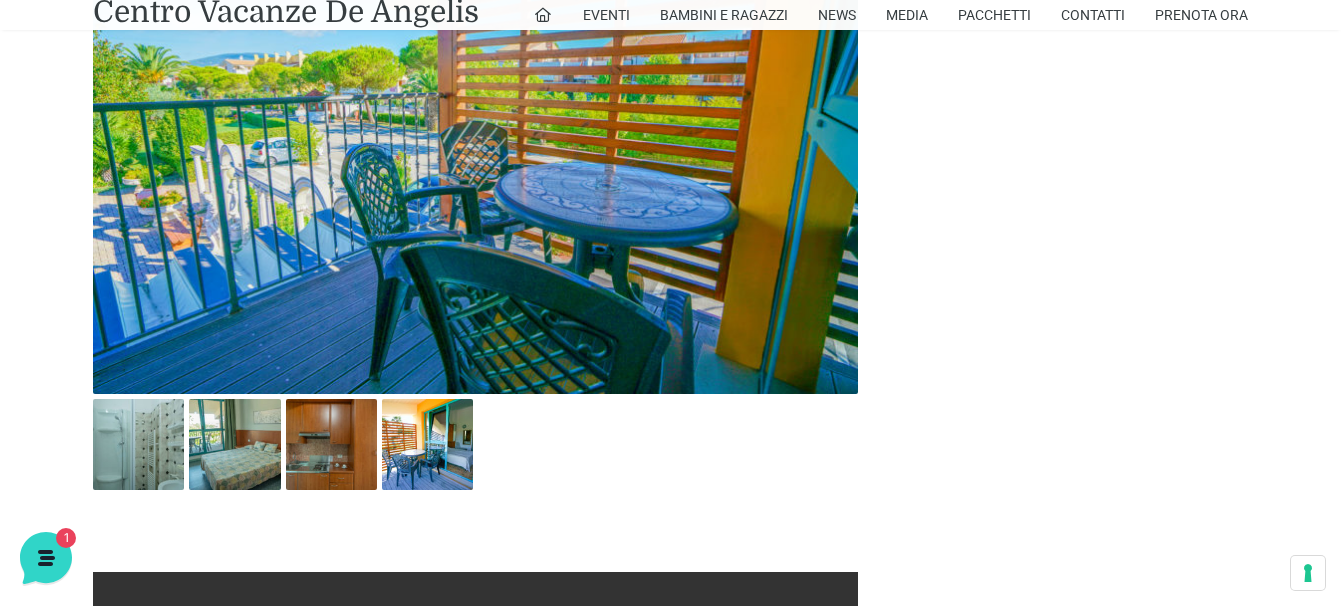 scroll, scrollTop: 940, scrollLeft: 0, axis: vertical 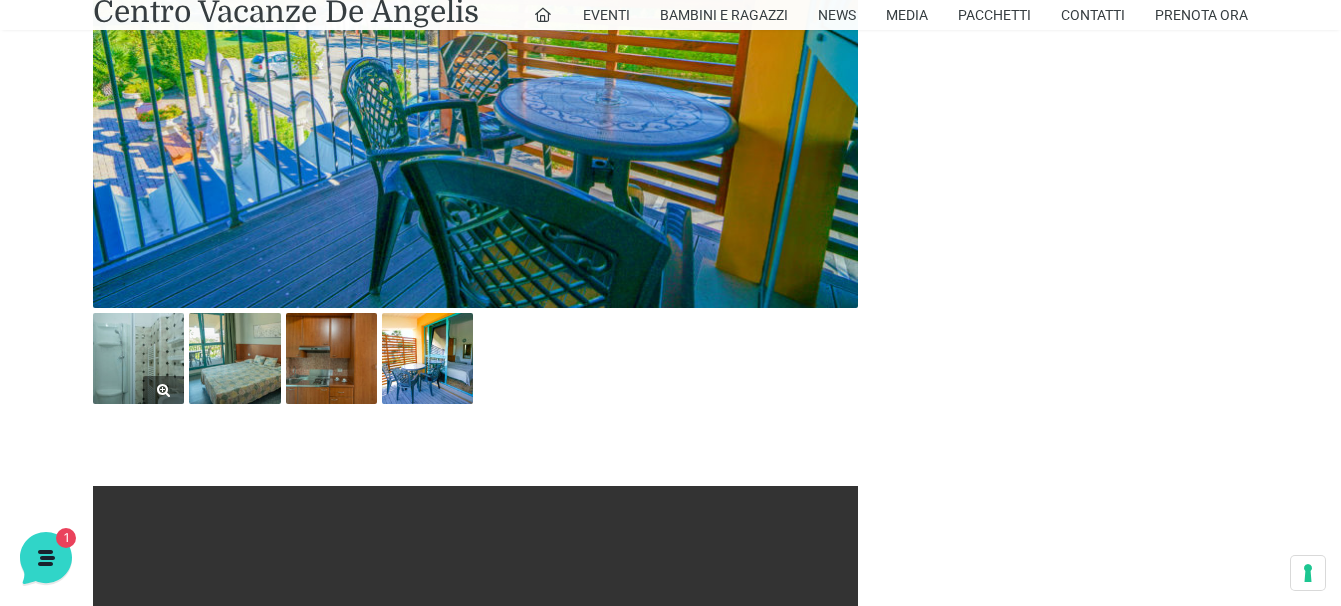 click at bounding box center (138, 358) 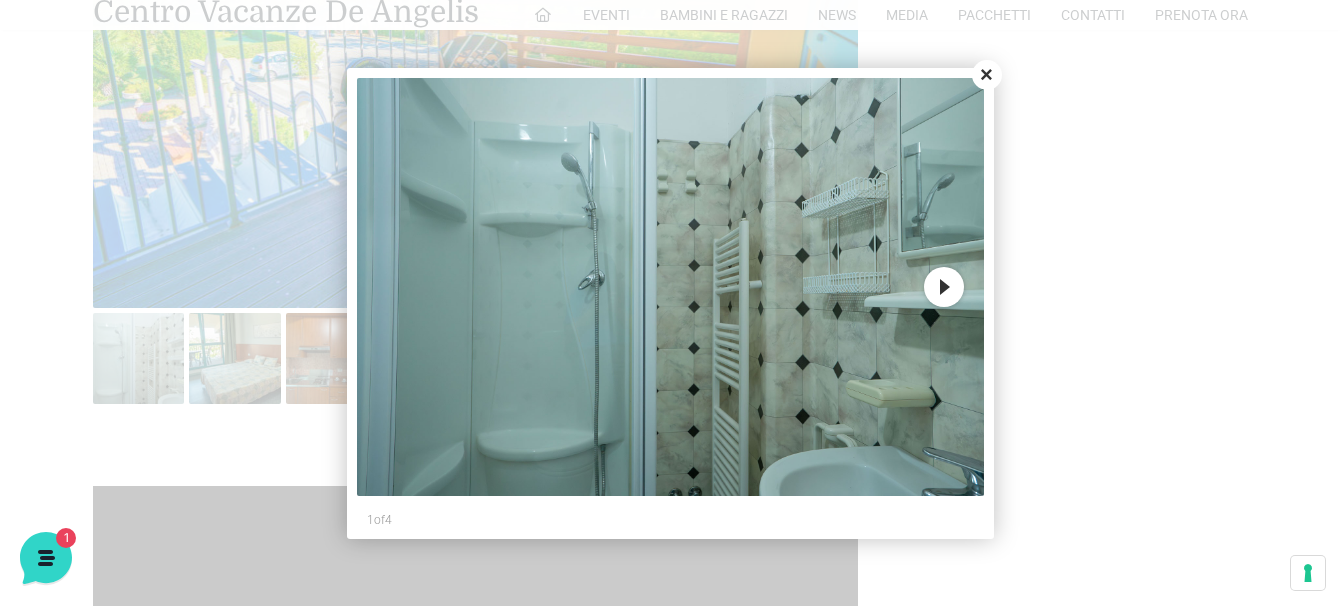 click on "Next" at bounding box center [944, 287] 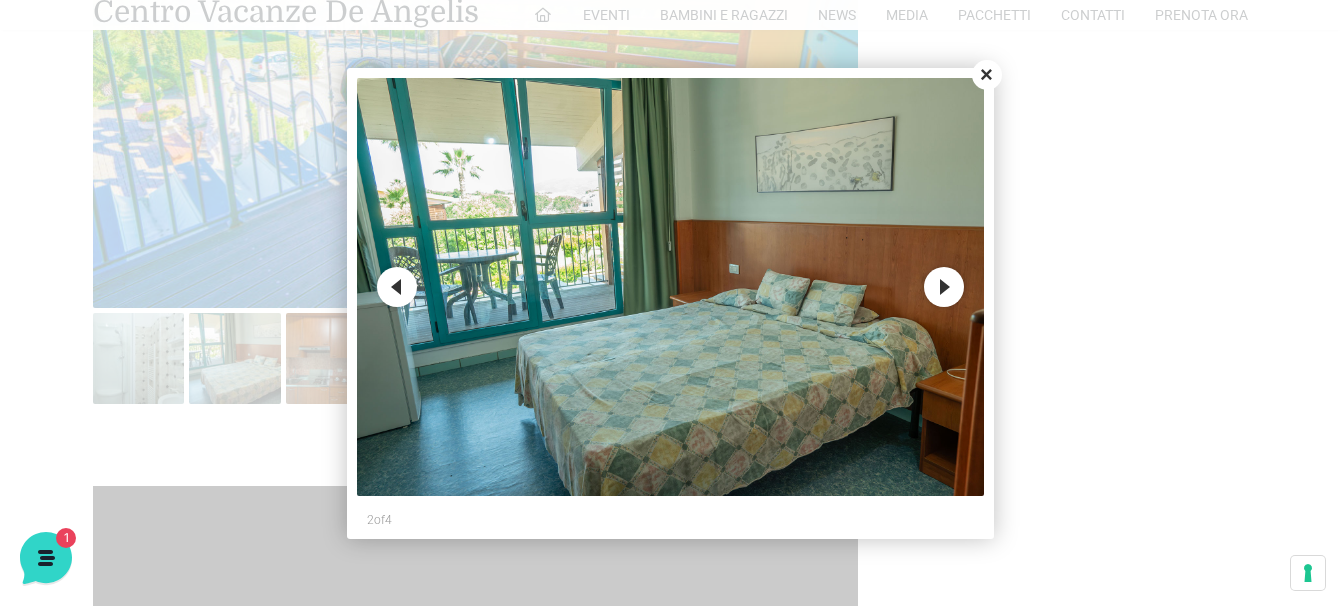 click on "Next" at bounding box center (944, 287) 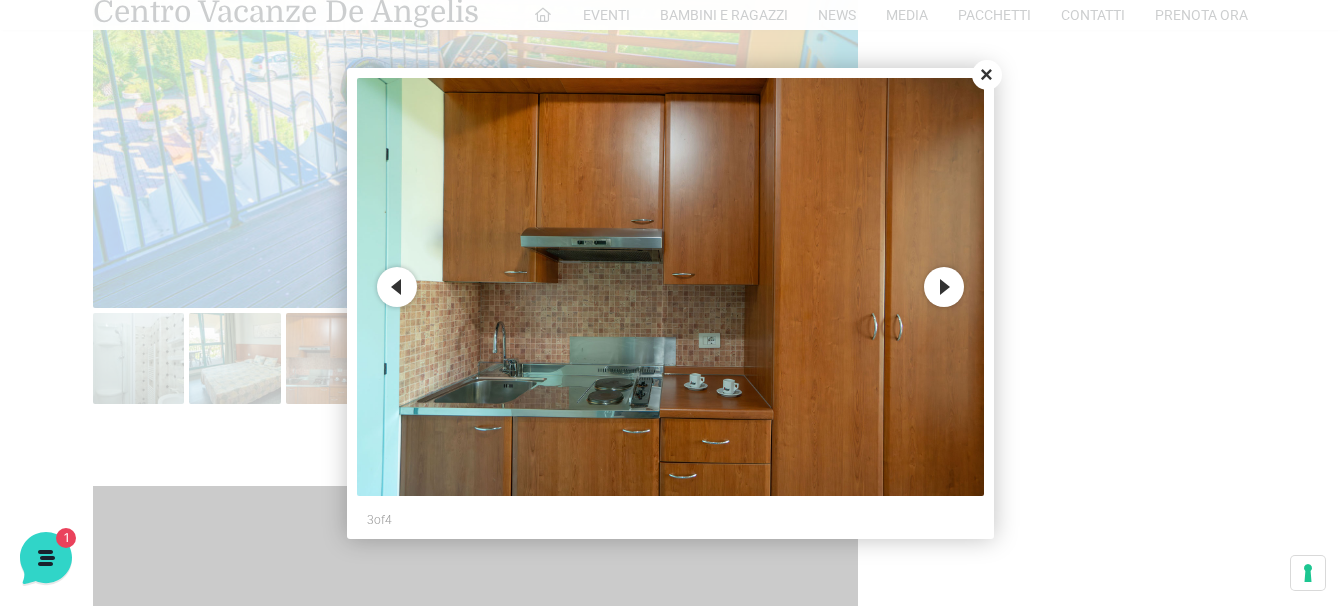 click on "Next" at bounding box center (944, 287) 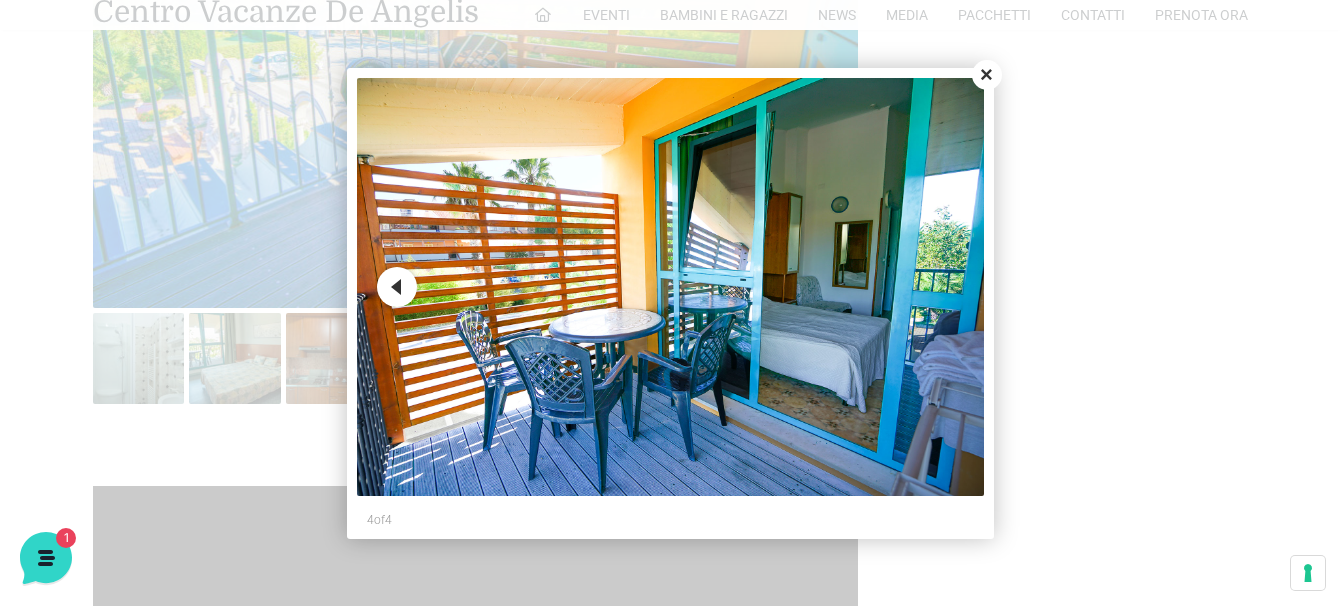 click at bounding box center [670, 287] 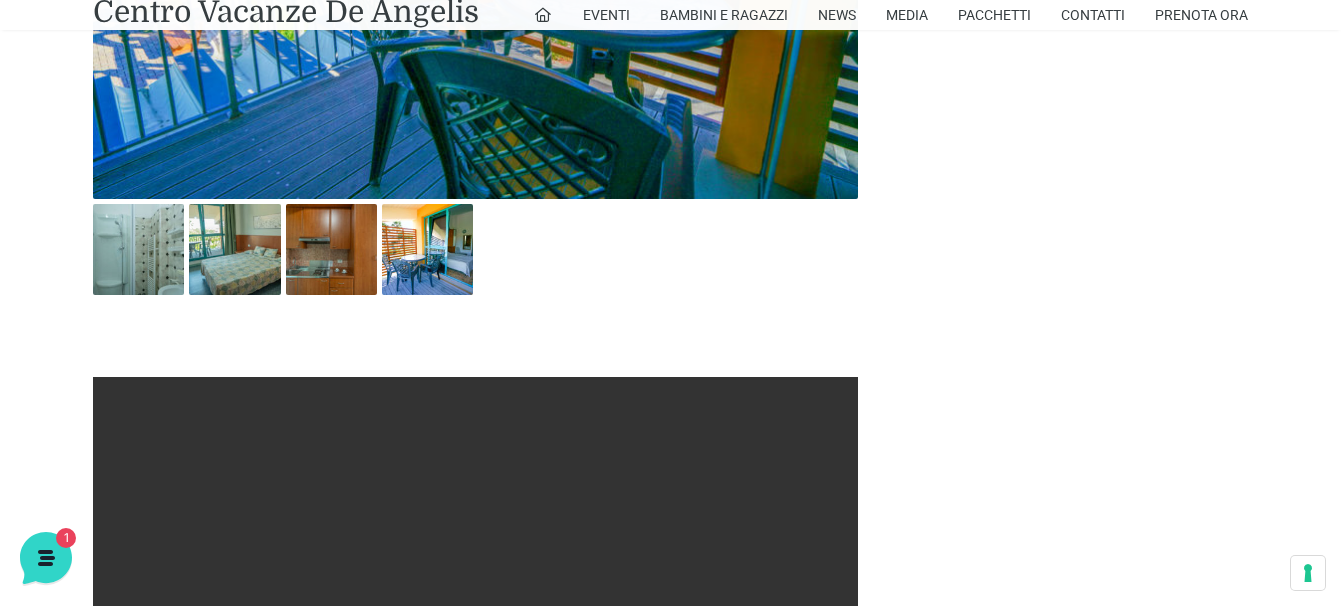 scroll, scrollTop: 1040, scrollLeft: 0, axis: vertical 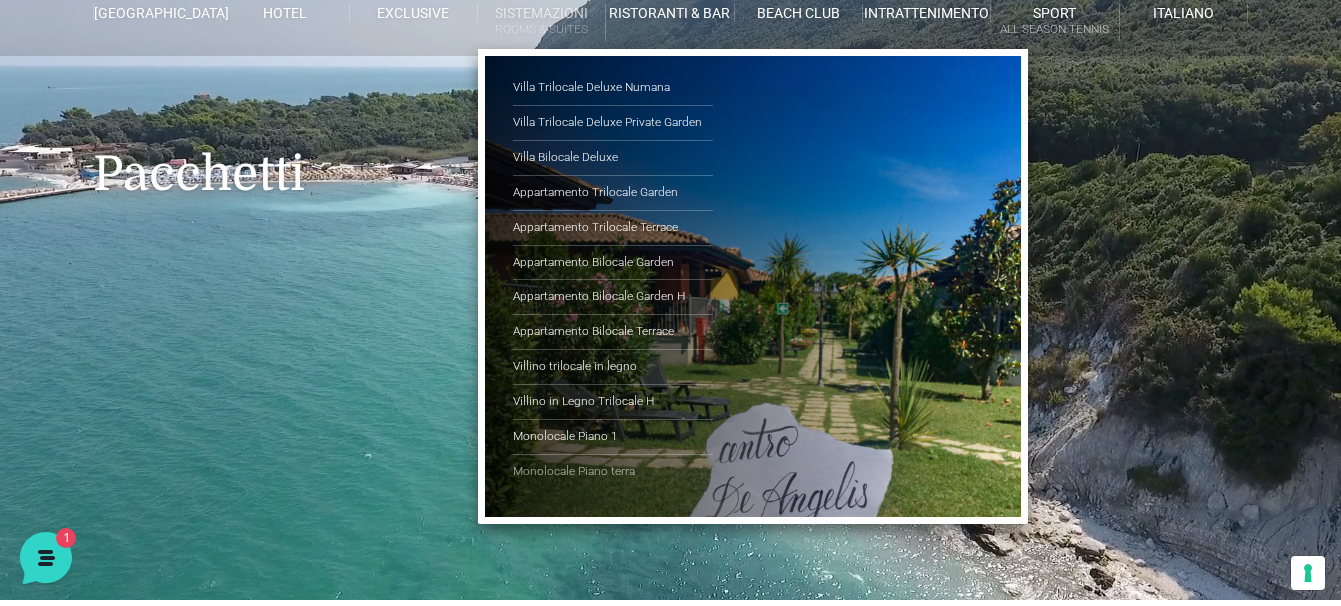 click on "Monolocale Piano terra" at bounding box center (613, 472) 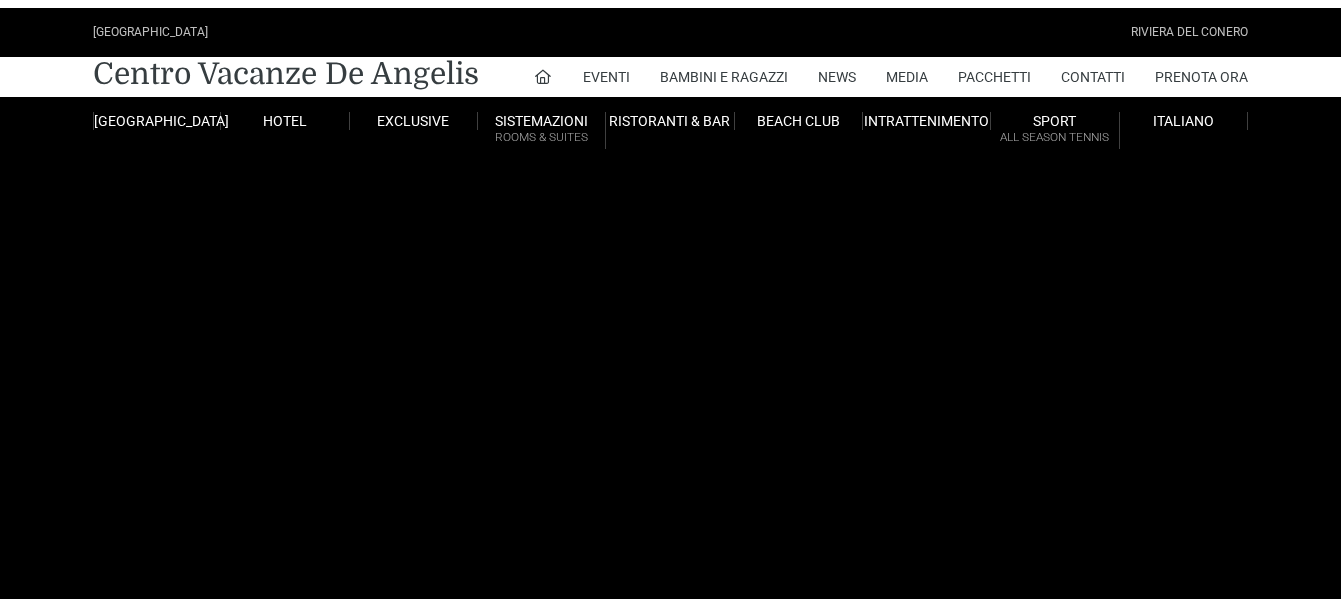 scroll, scrollTop: 0, scrollLeft: 0, axis: both 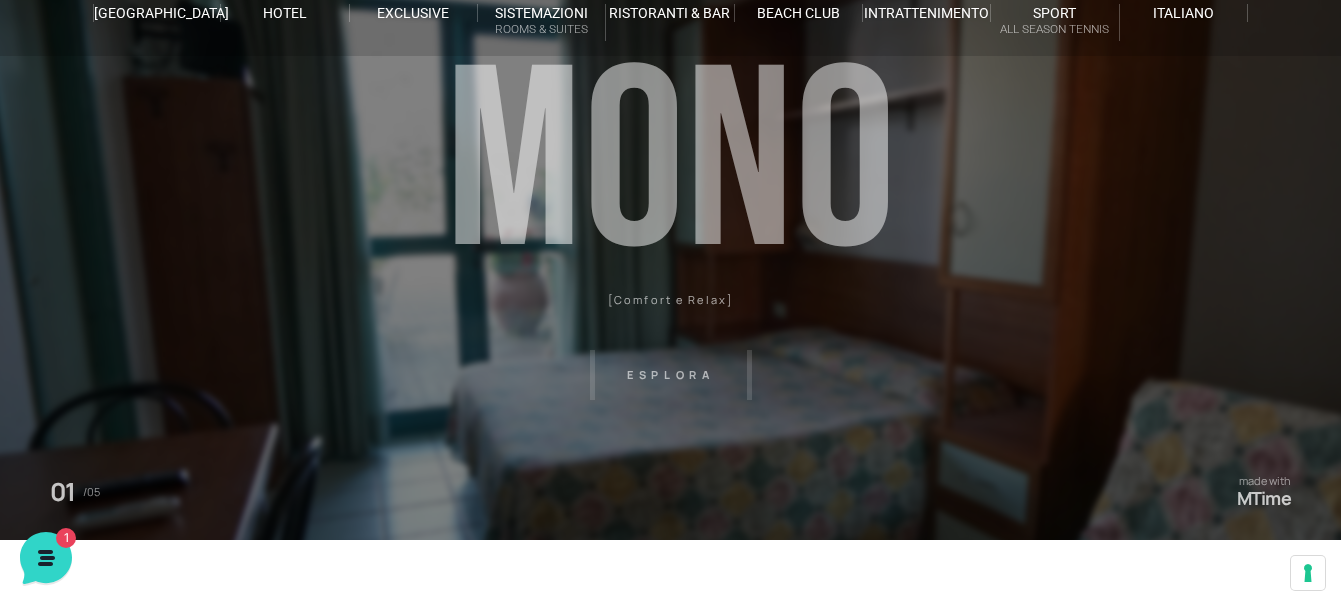 click on "[GEOGRAPHIC_DATA]
[GEOGRAPHIC_DATA]
Centro Vacanze [GEOGRAPHIC_DATA]
Eventi
Miss Italia
Cerimonie
Team building
Bambini e Ragazzi
Holly Beach Club
Holly Teeny Club
[PERSON_NAME] Club
Piscine
Iscrizioni Holly Club
News
Media
Pacchetti
Contatti
Prenota Ora
[GEOGRAPHIC_DATA]
Parco Piscine
Oasi Naturale
Cappellina
Sala Convegni
[GEOGRAPHIC_DATA]
Store
Concierge
Colonnina Ricarica
Mappa del Villaggio
Hotel
Suite Prestige
Camera Prestige
Camera Suite H
Sala Meeting
Exclusive
[GEOGRAPHIC_DATA]
Dimora Padronale
Villa 601 Alpine
Villa Classic
Bilocale Garden Gold
Sistemazioni Rooms & Suites
[GEOGRAPHIC_DATA] Deluxe Numana
Villa Trilocale Deluxe Private Garden
Villa Bilocale Deluxe
Appartamento Trilocale Garden" at bounding box center [670, 350] 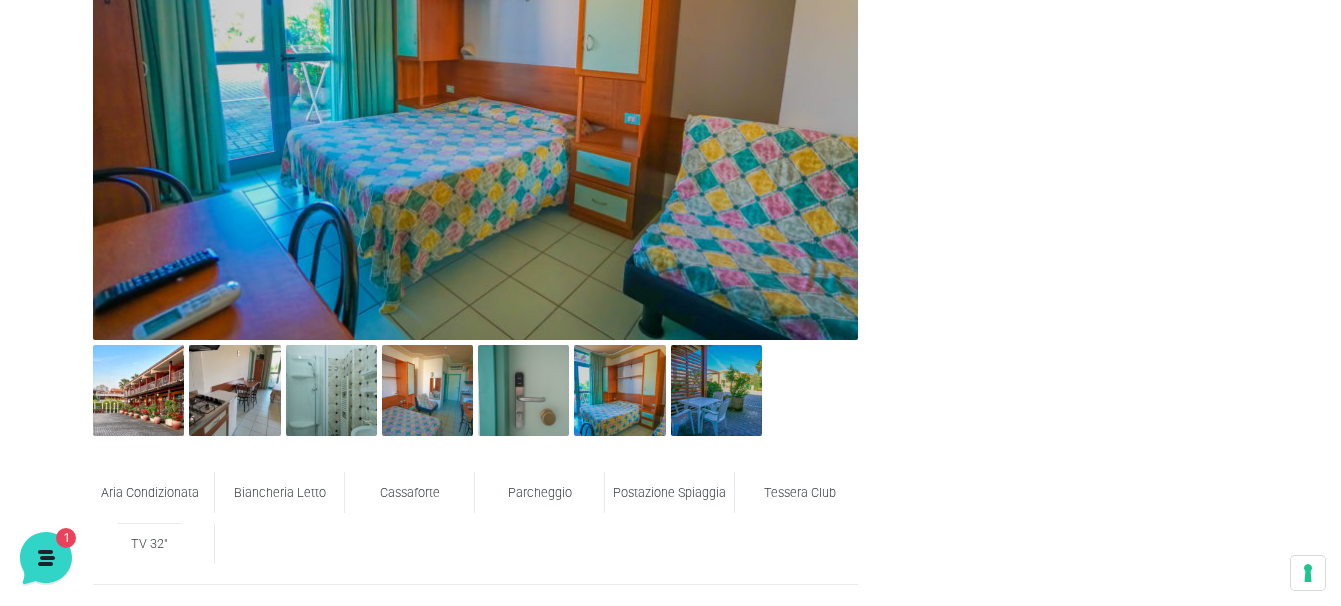 scroll, scrollTop: 1000, scrollLeft: 0, axis: vertical 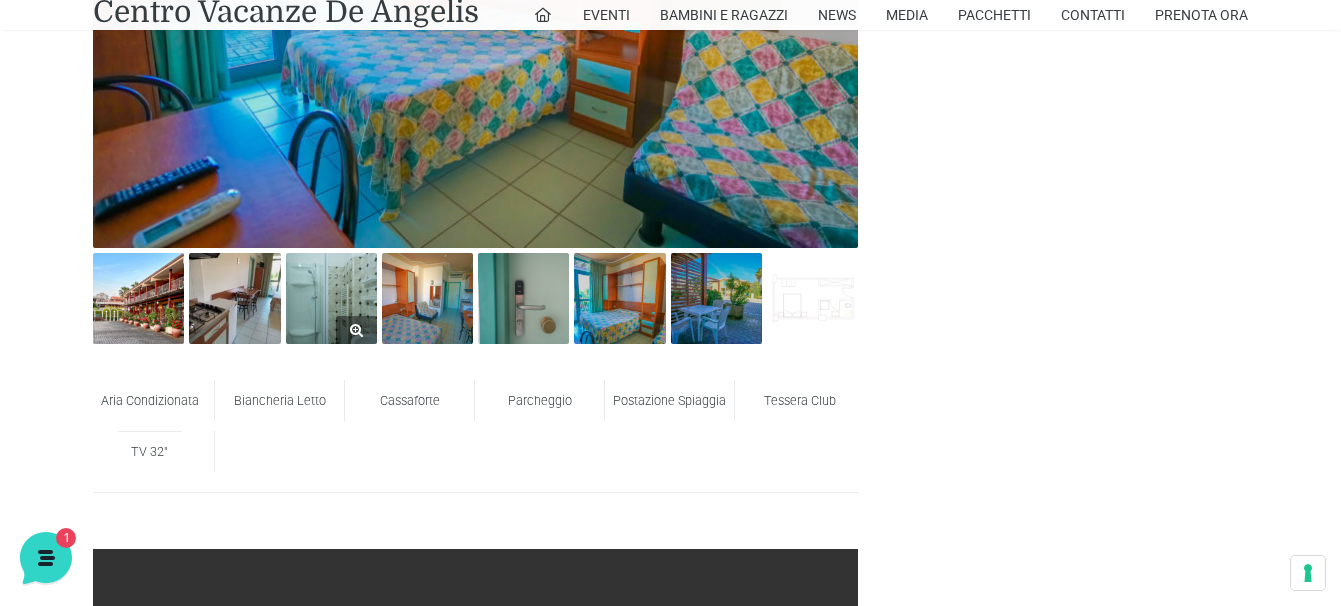 click at bounding box center [331, 298] 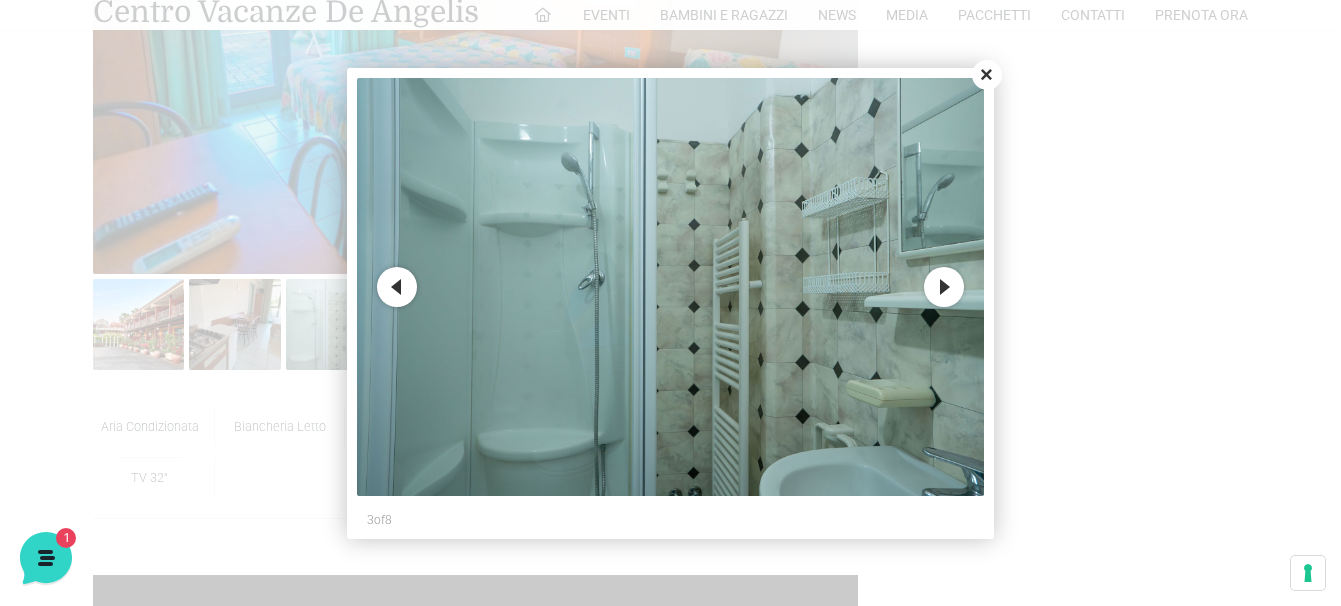 scroll, scrollTop: 800, scrollLeft: 0, axis: vertical 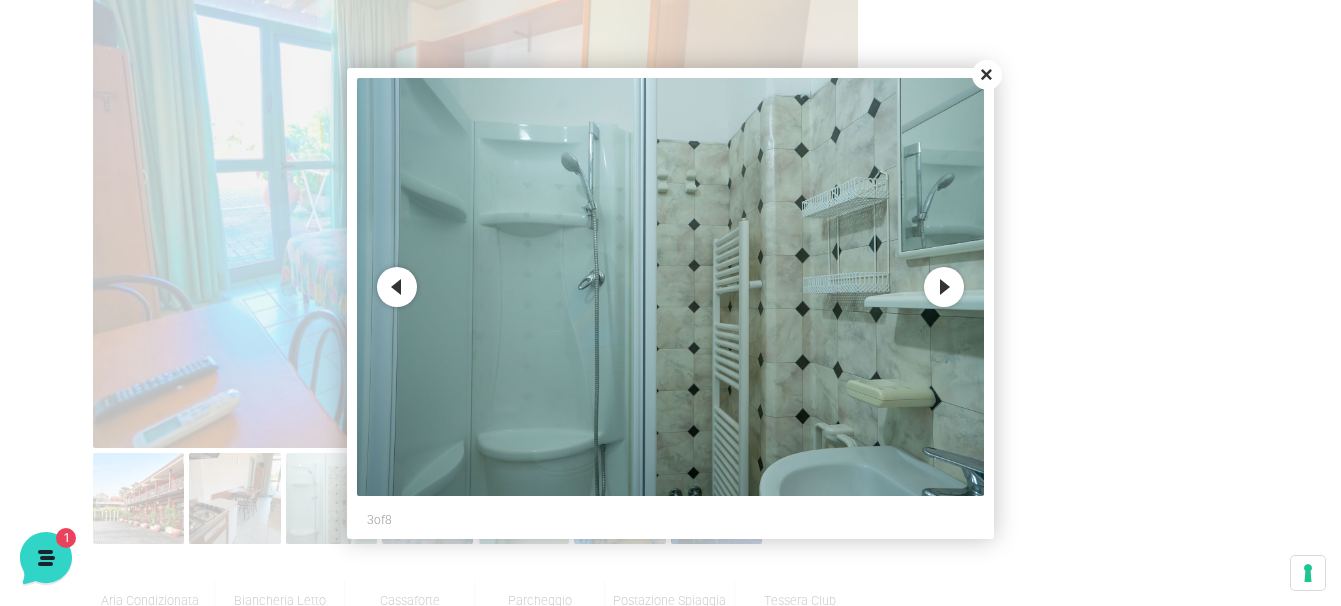 click on "Close" at bounding box center (987, 75) 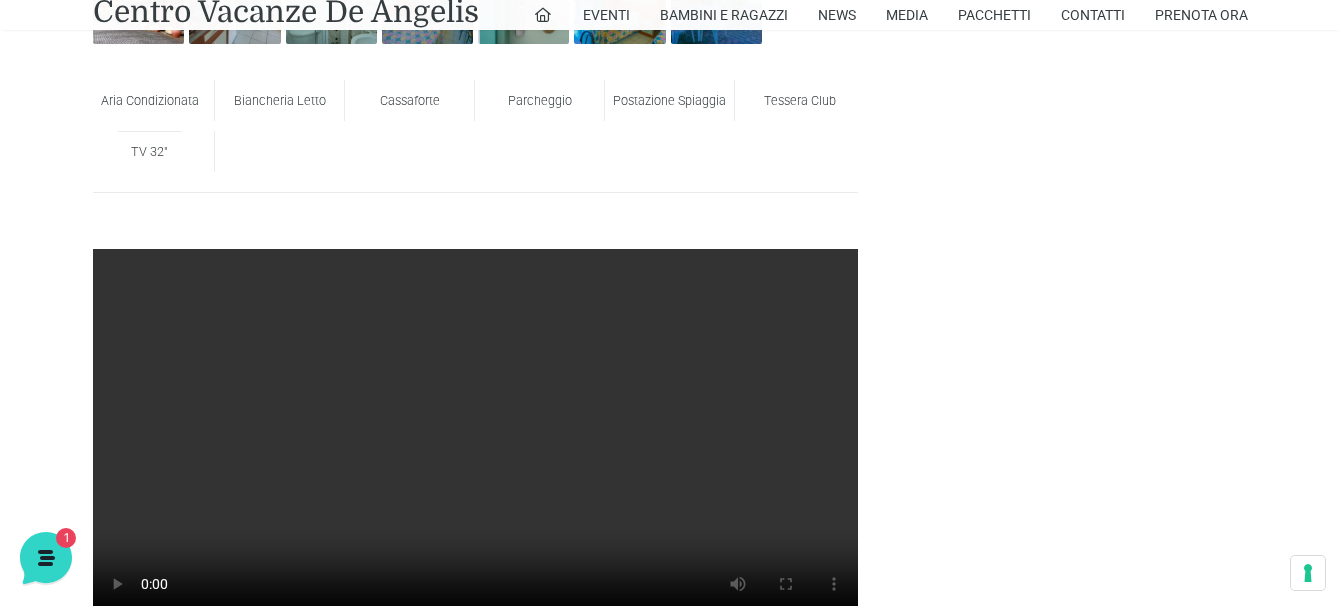 scroll, scrollTop: 1400, scrollLeft: 0, axis: vertical 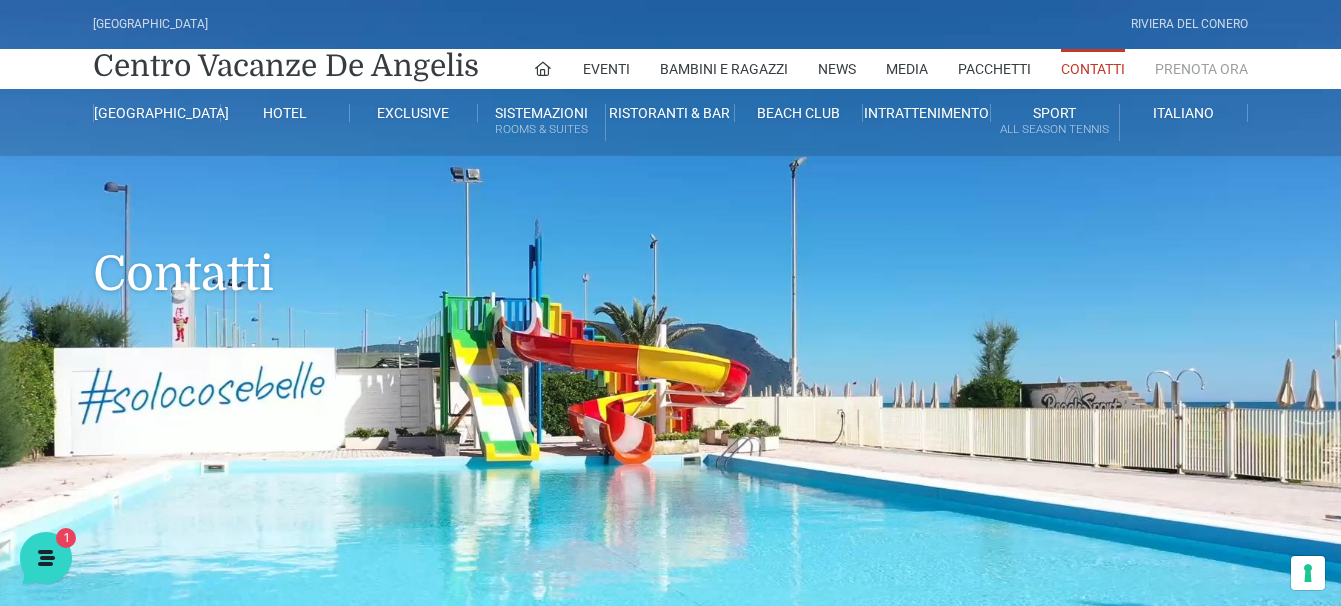 click on "Prenota Ora" at bounding box center (1201, 69) 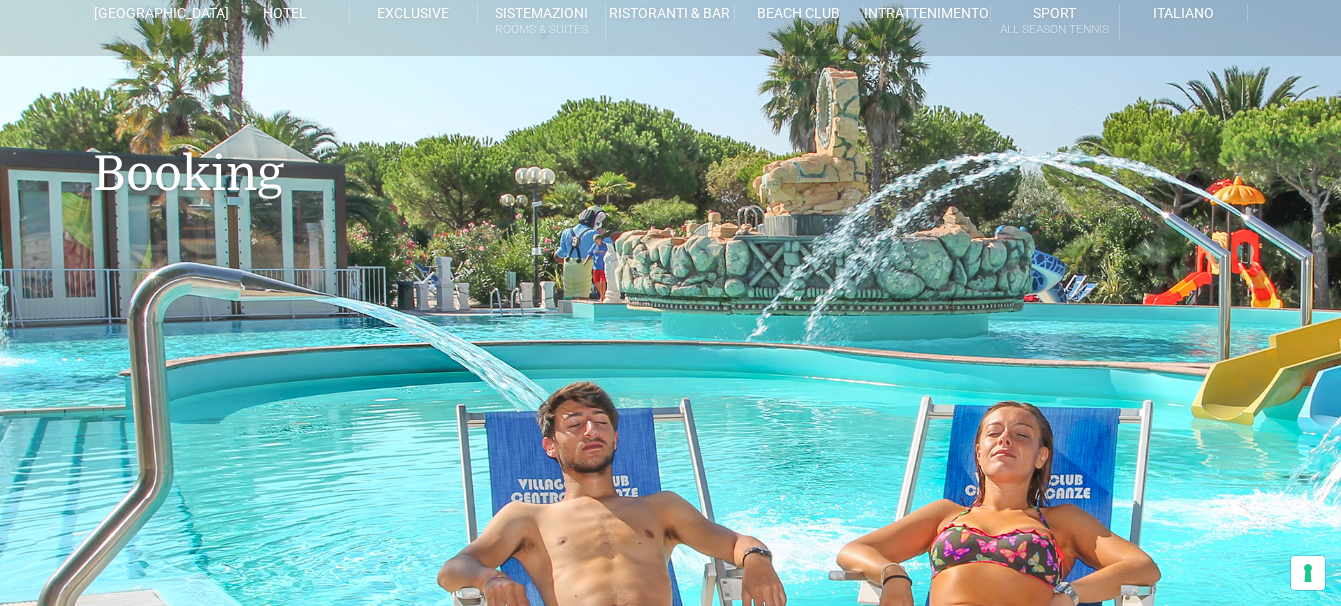 scroll, scrollTop: 100, scrollLeft: 0, axis: vertical 